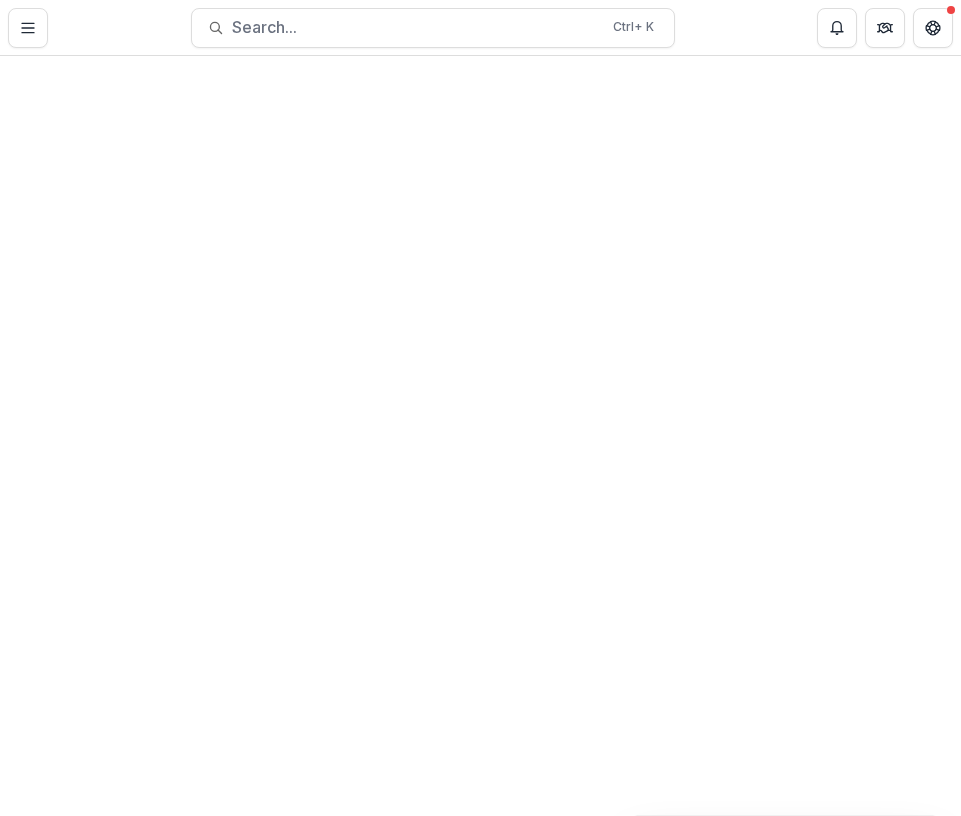 scroll, scrollTop: 0, scrollLeft: 0, axis: both 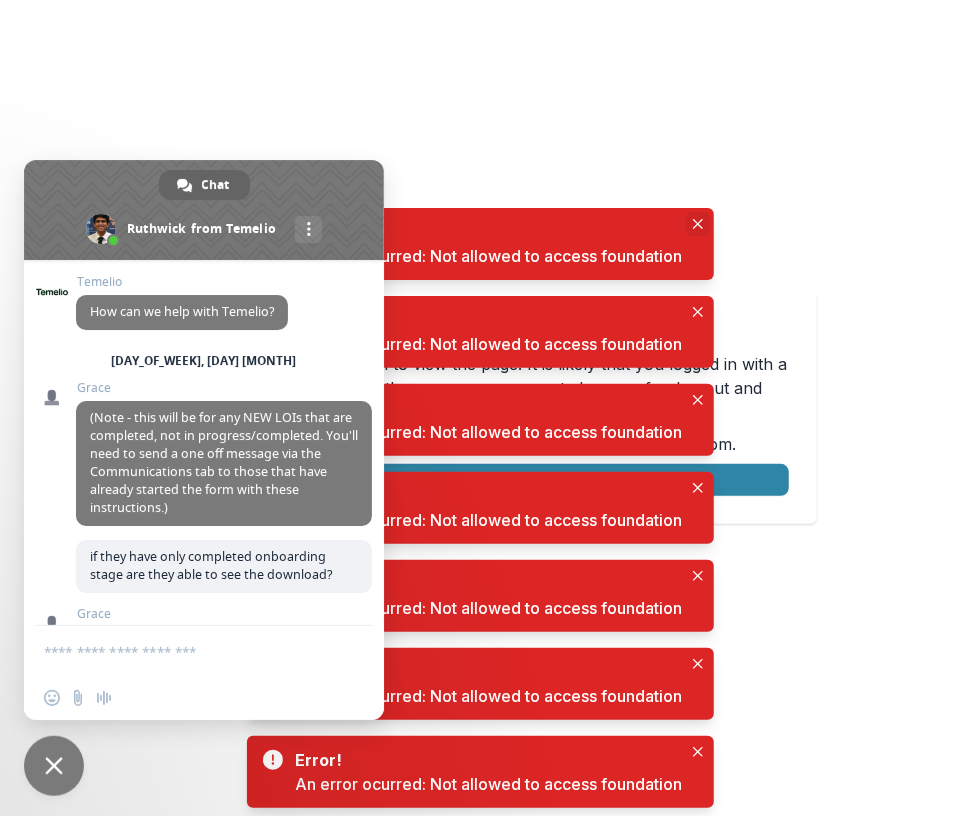 click at bounding box center (698, 224) 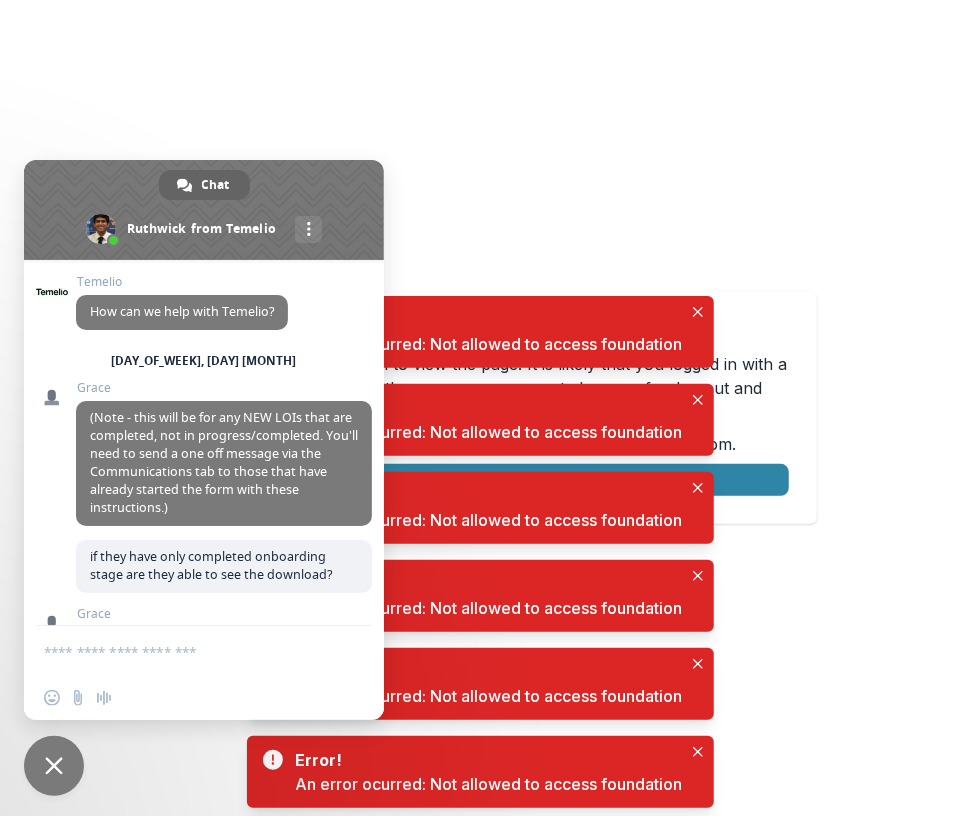 scroll, scrollTop: 8028, scrollLeft: 0, axis: vertical 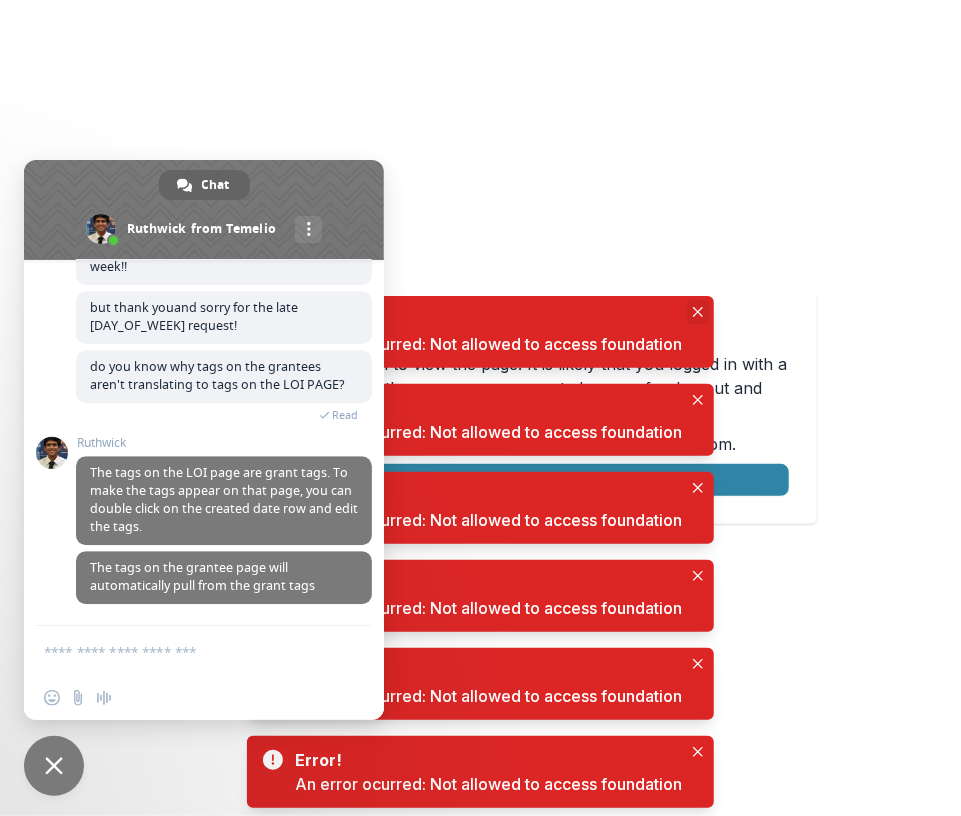 click at bounding box center [698, 312] 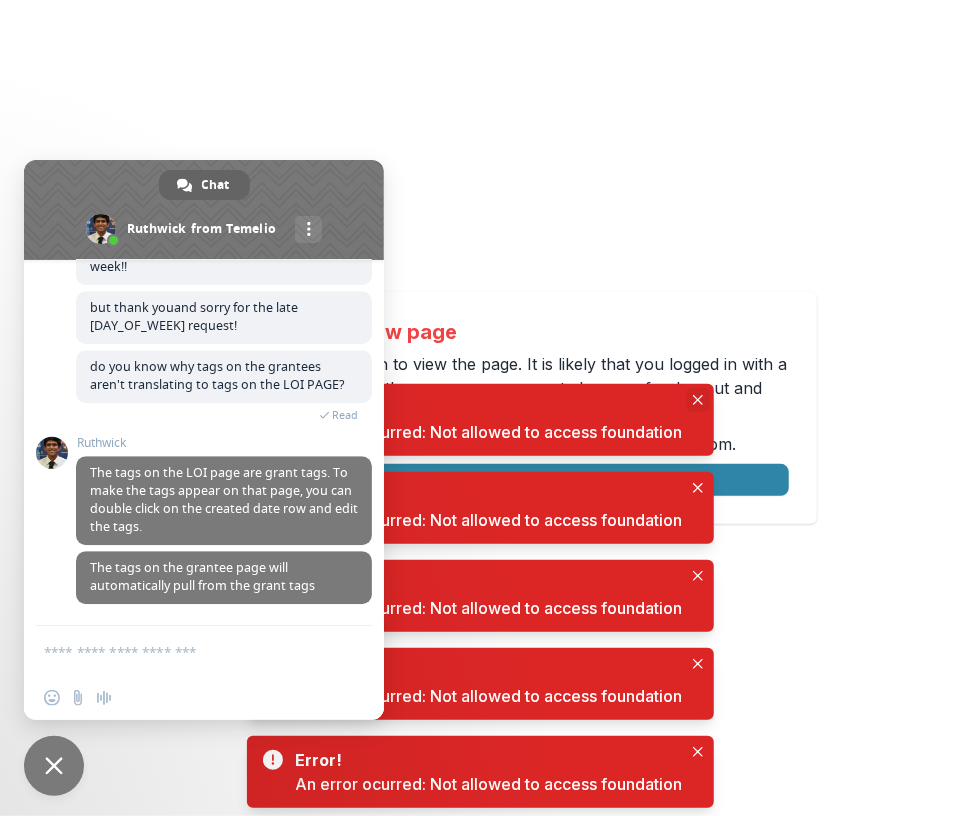 click at bounding box center [698, 400] 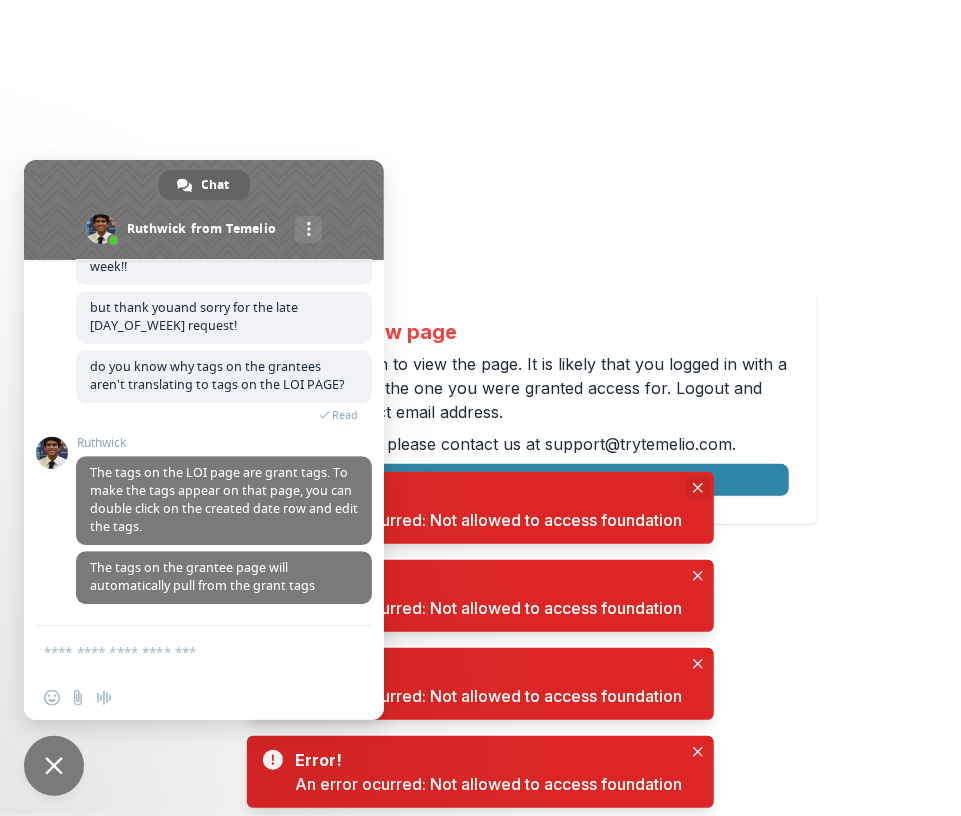 click at bounding box center (698, 488) 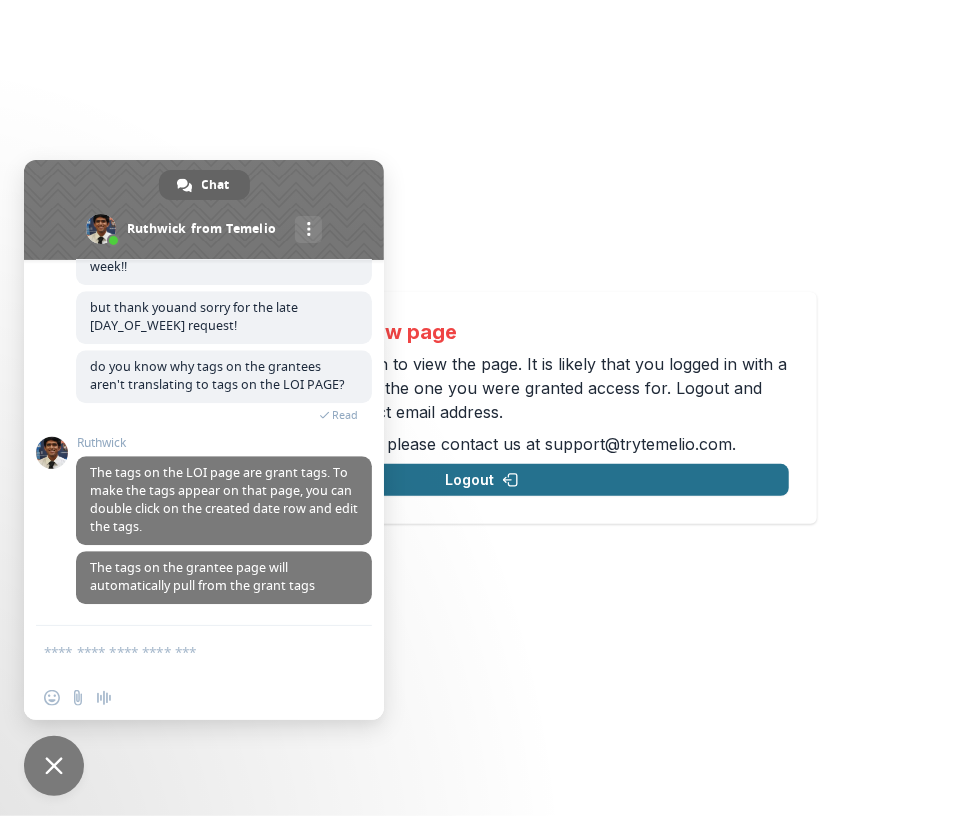 click on "Logout" at bounding box center [482, 480] 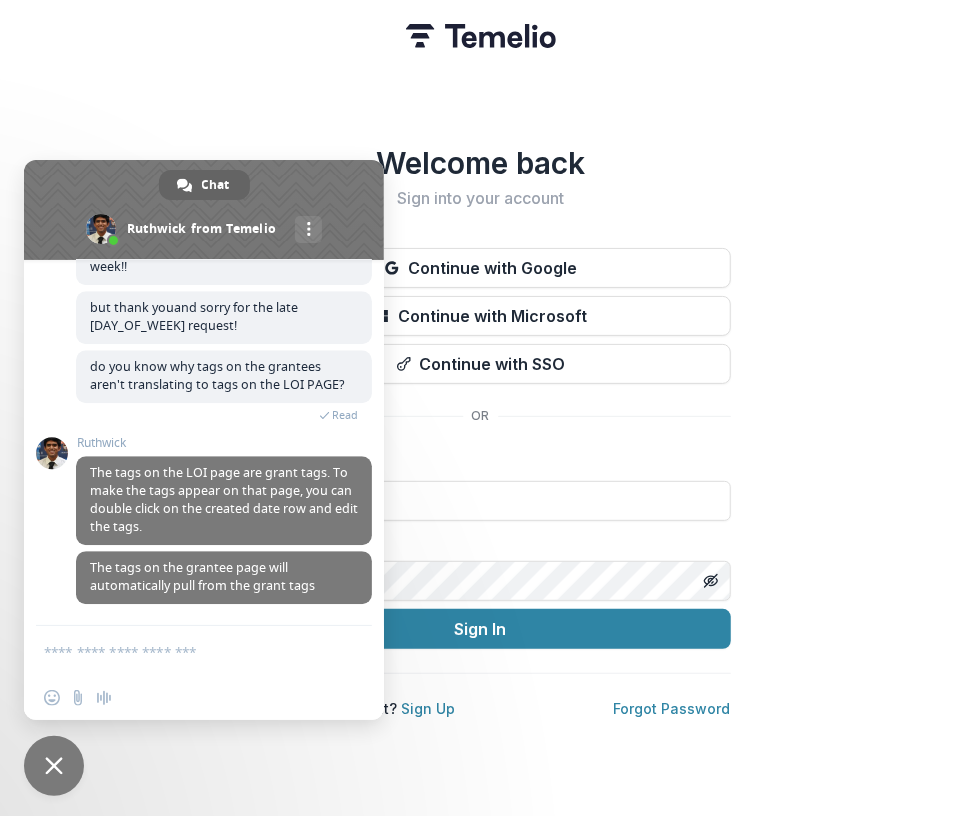 click on "Welcome back Sign into your account Continue with Google Continue with Microsoft Continue with SSO Email Password Sign In Don't have an account?   Sign Up Forgot Password" at bounding box center [480, 408] 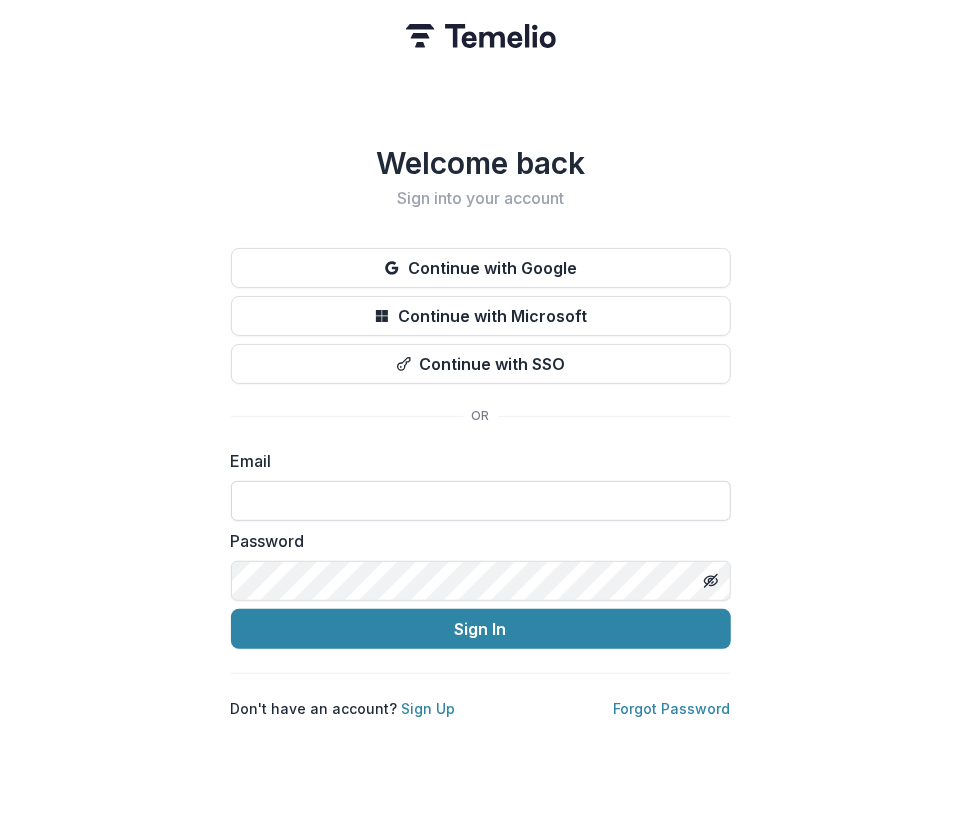 click at bounding box center (481, 501) 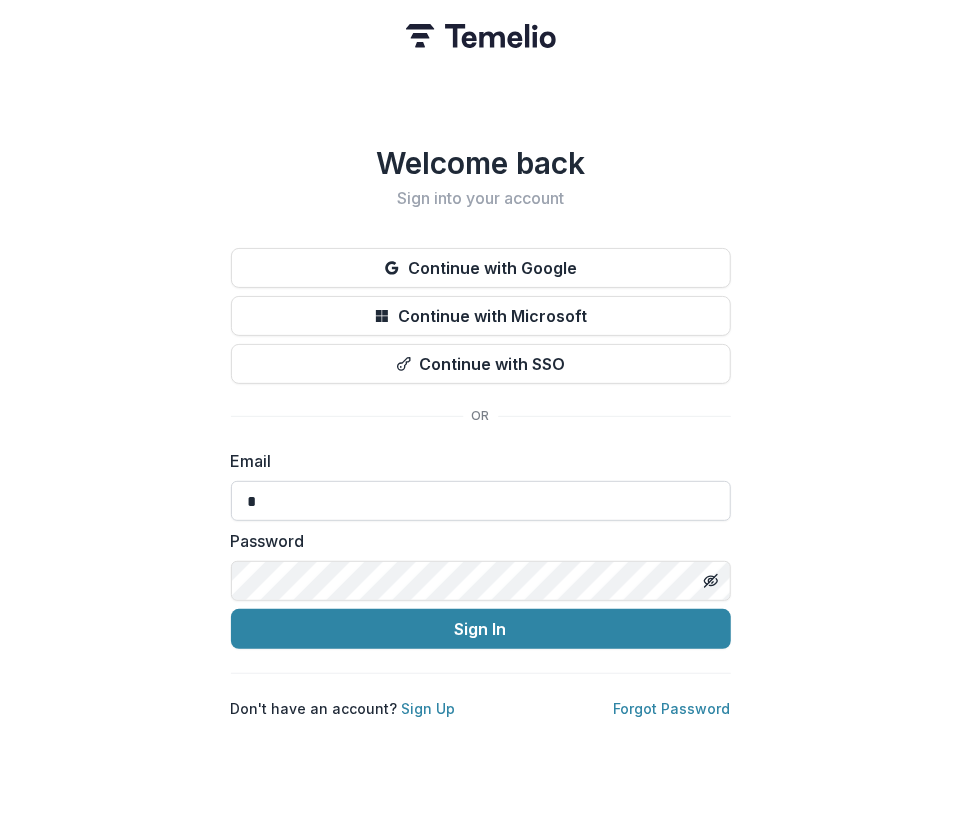 type on "**********" 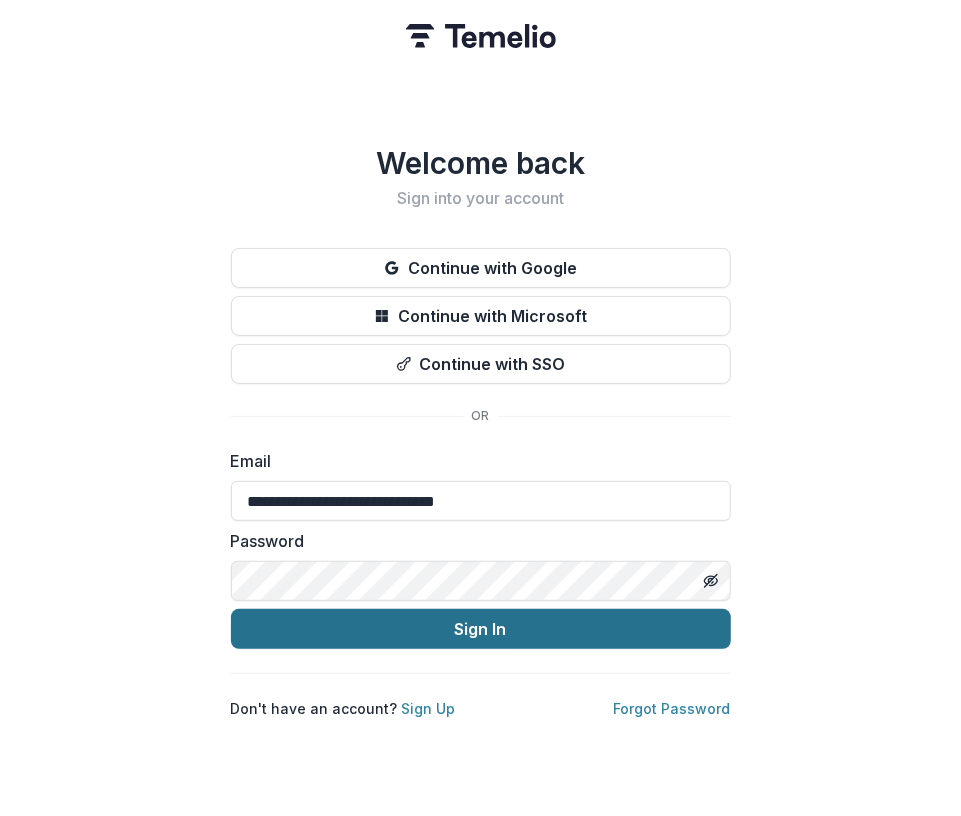 click on "Sign In" at bounding box center [481, 629] 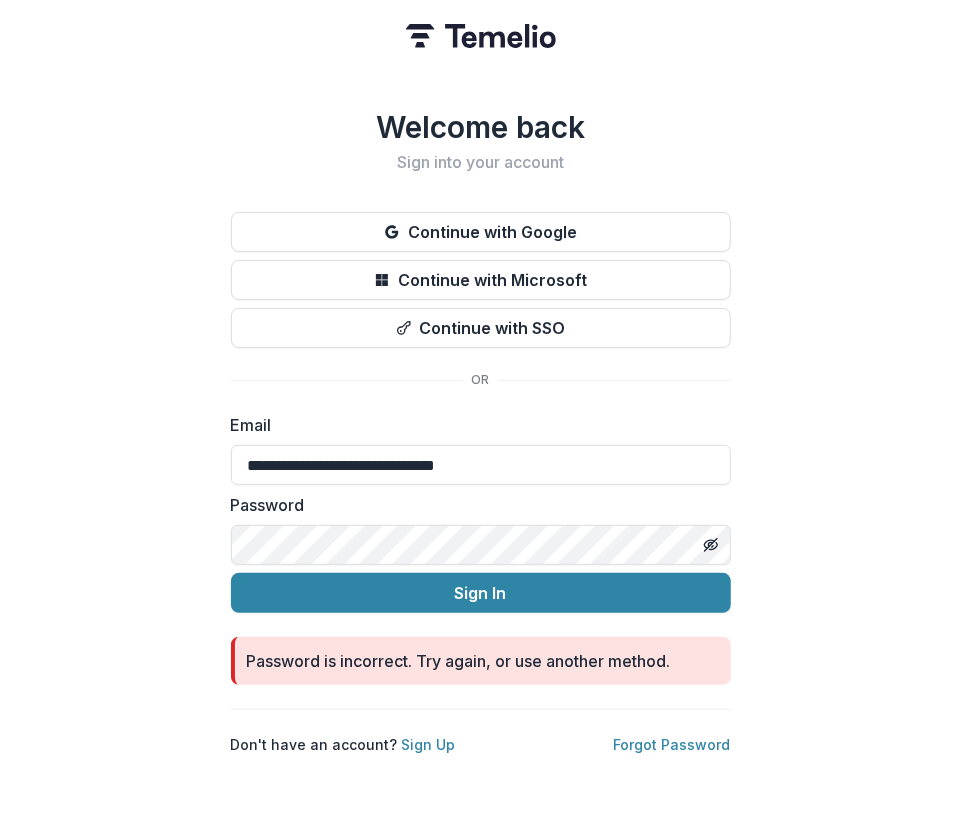 click on "**********" at bounding box center (480, 408) 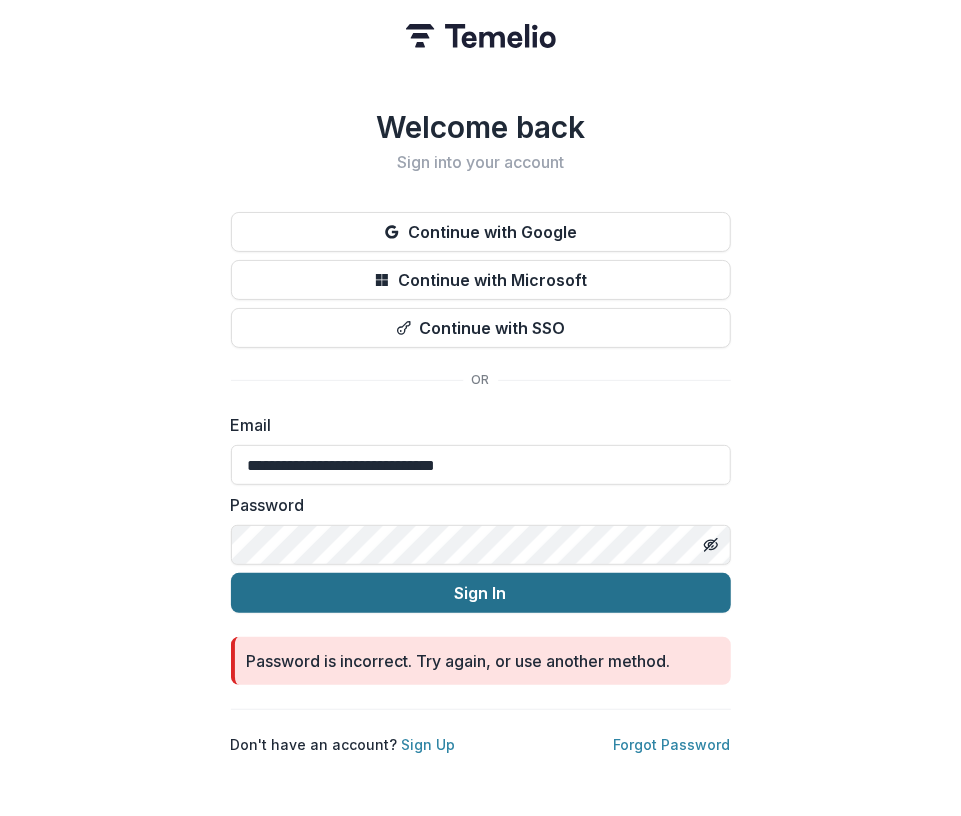 click on "Sign In" at bounding box center (481, 593) 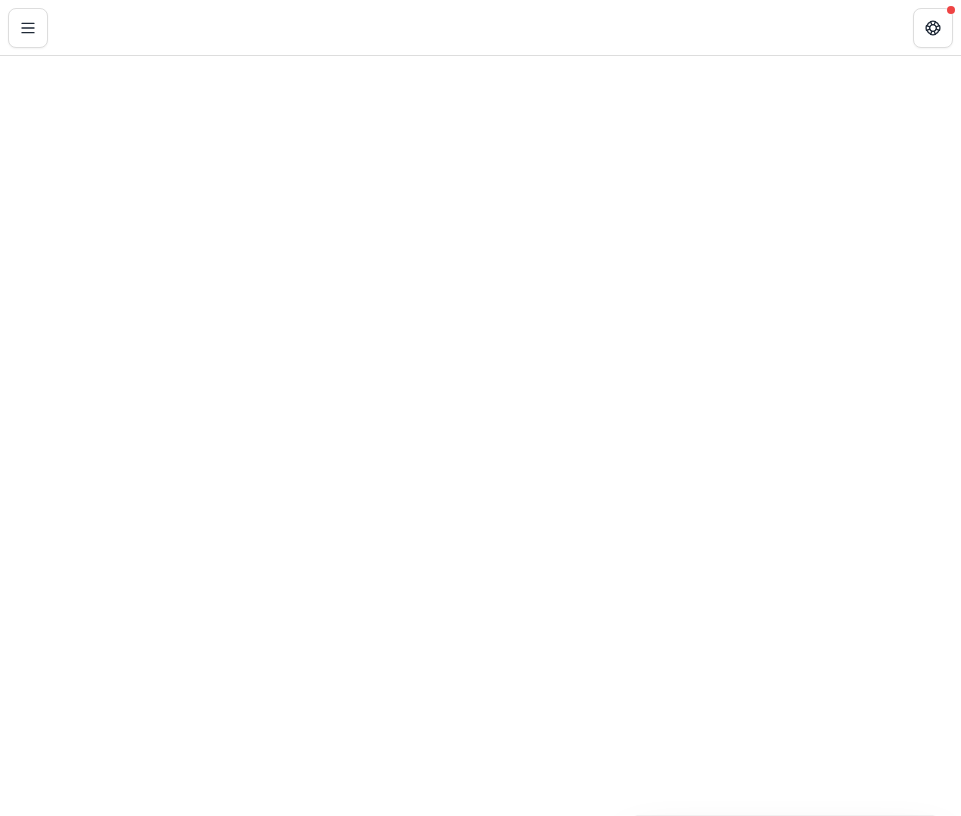 scroll, scrollTop: 0, scrollLeft: 0, axis: both 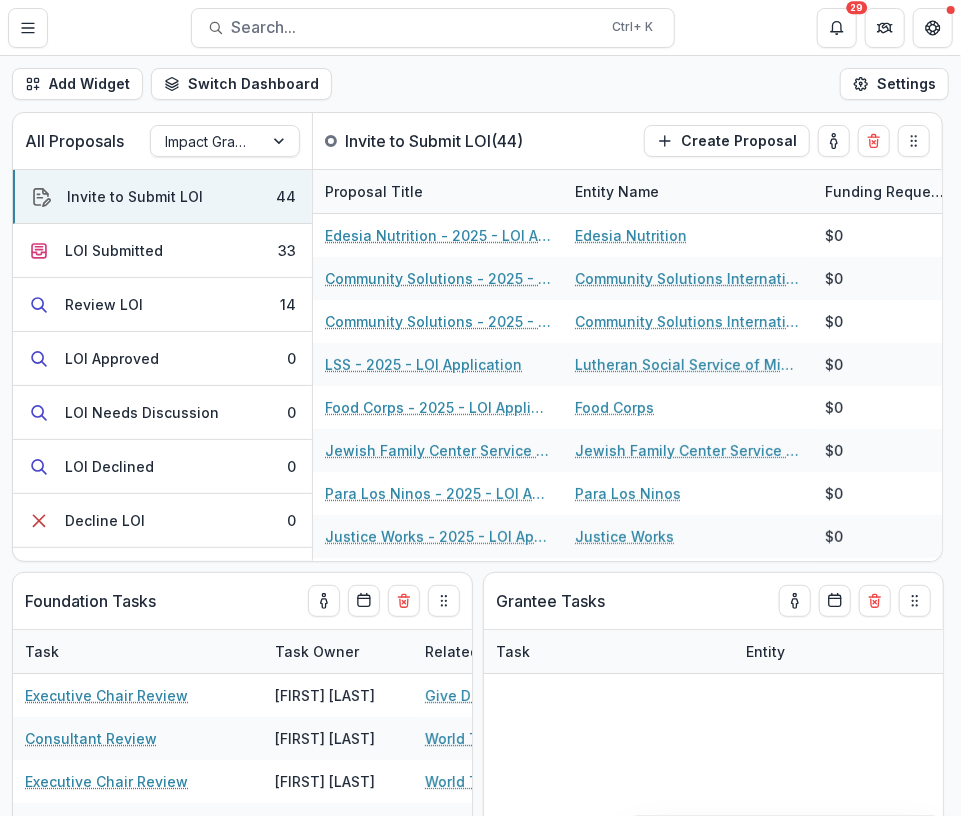 click on "Add Widget Switch Dashboard Default New Dashboard Settings" at bounding box center (480, 84) 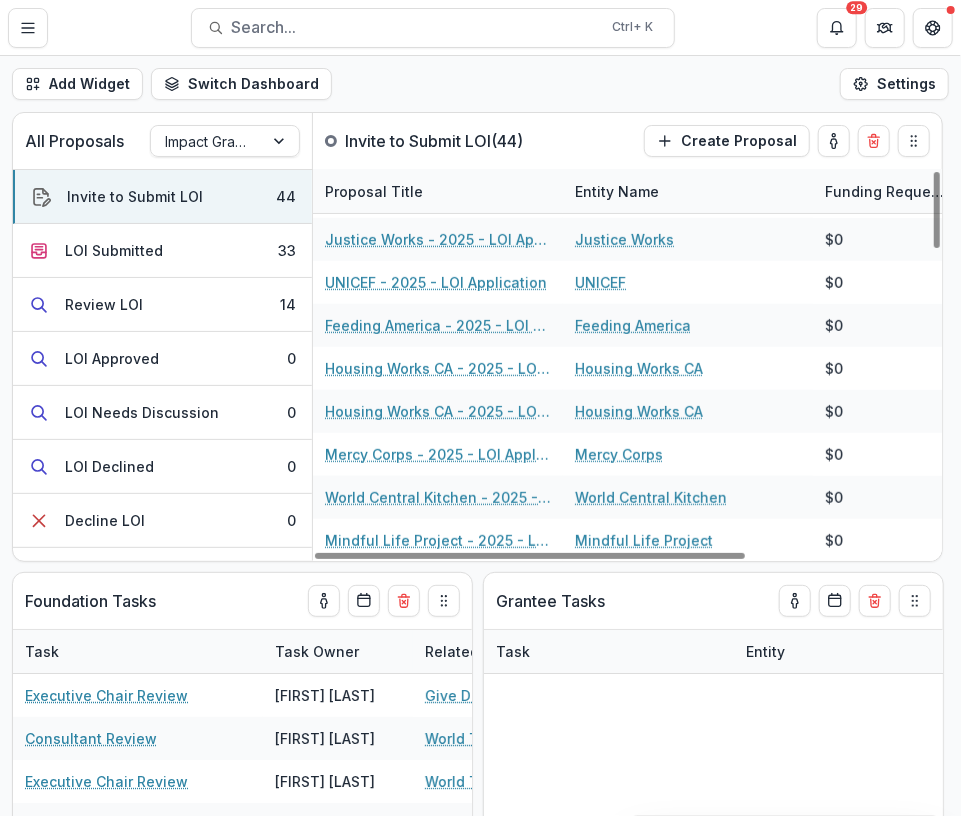 scroll, scrollTop: 0, scrollLeft: 0, axis: both 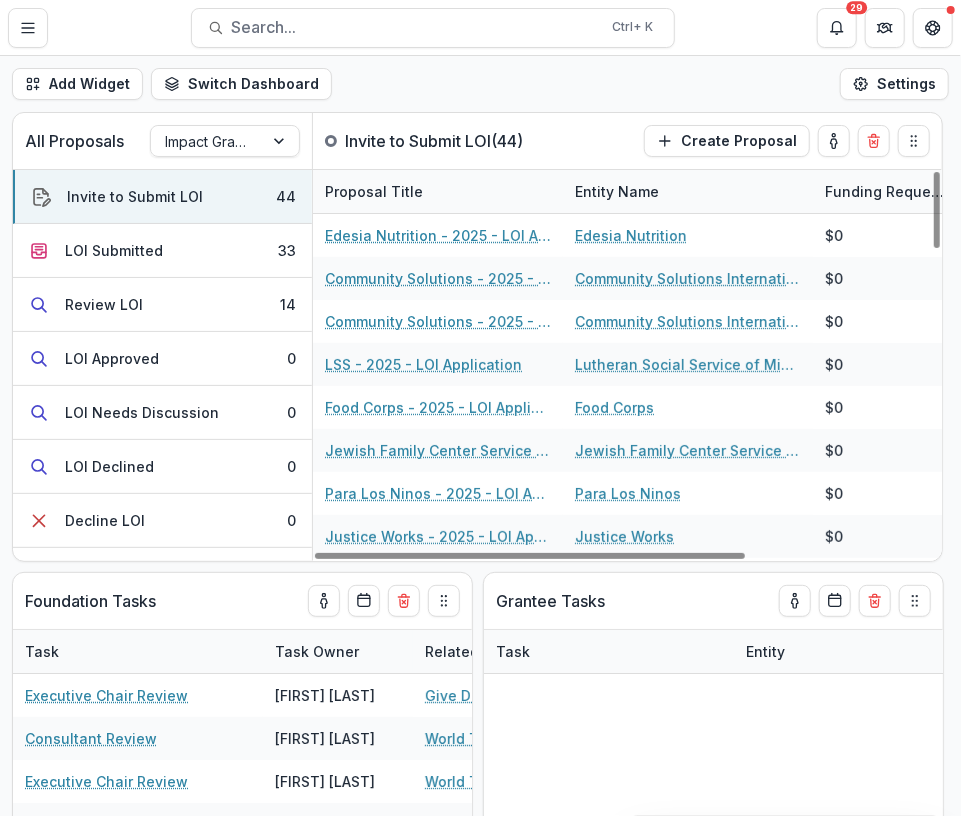 click on "Default Search... Ctrl  + K 29" at bounding box center [480, 27] 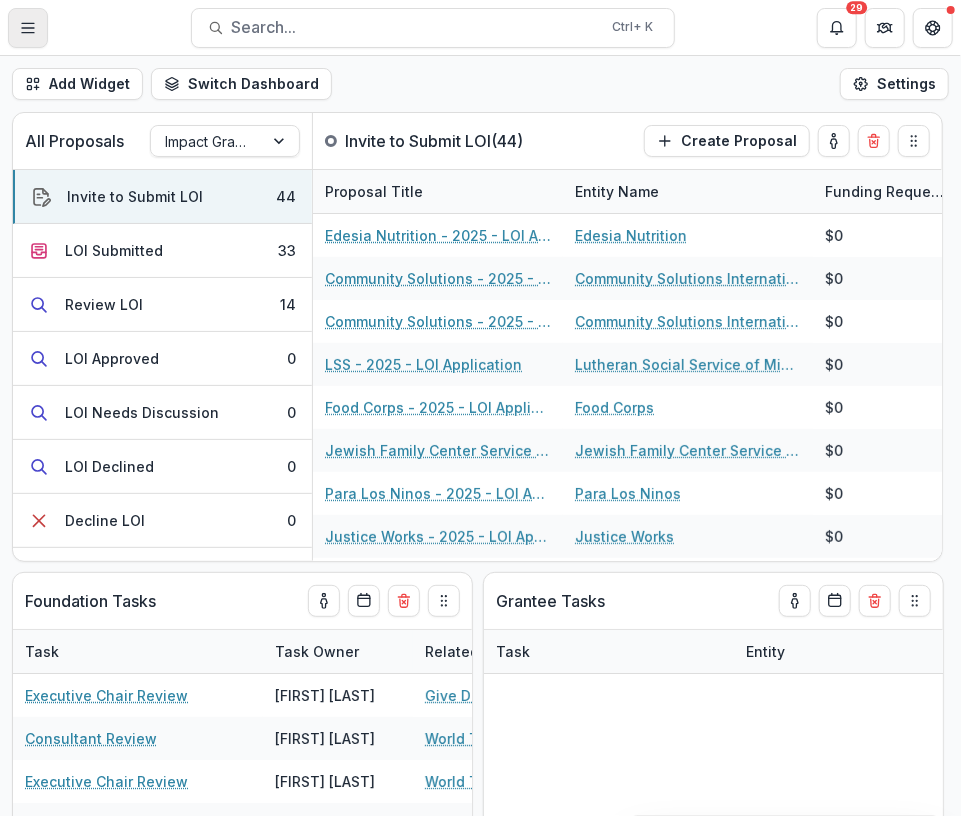 click at bounding box center [28, 28] 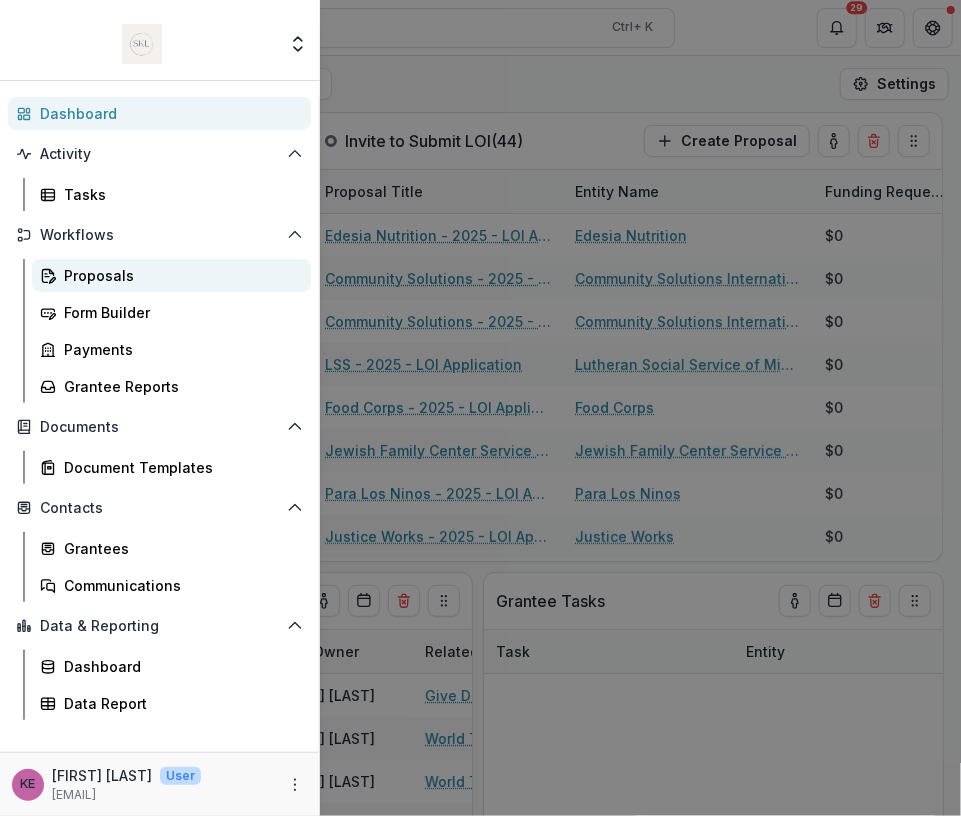 click on "Proposals" at bounding box center (179, 275) 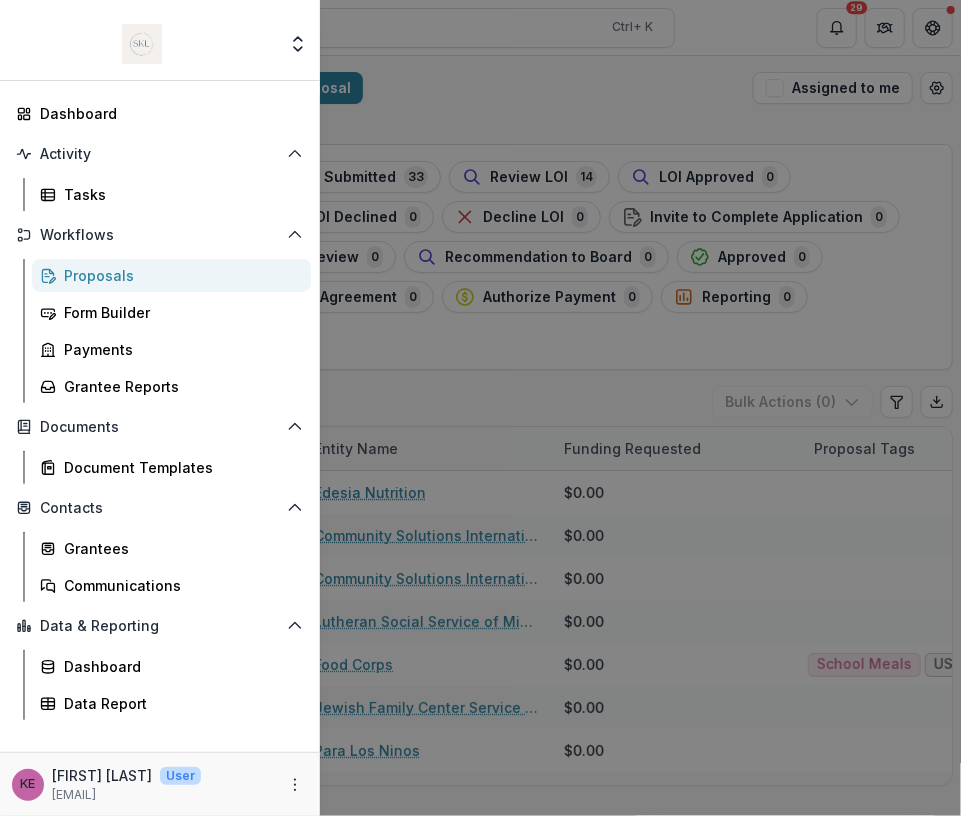 click on "Team Settings Admin Settings Dashboard Activity Tasks Workflows Proposals Form Builder Payments Grantee Reports Documents Document Templates Contacts Grantees Communications Data & Reporting Dashboard Data Report KE [FIRST] [LAST] User [EMAIL]" at bounding box center [480, 408] 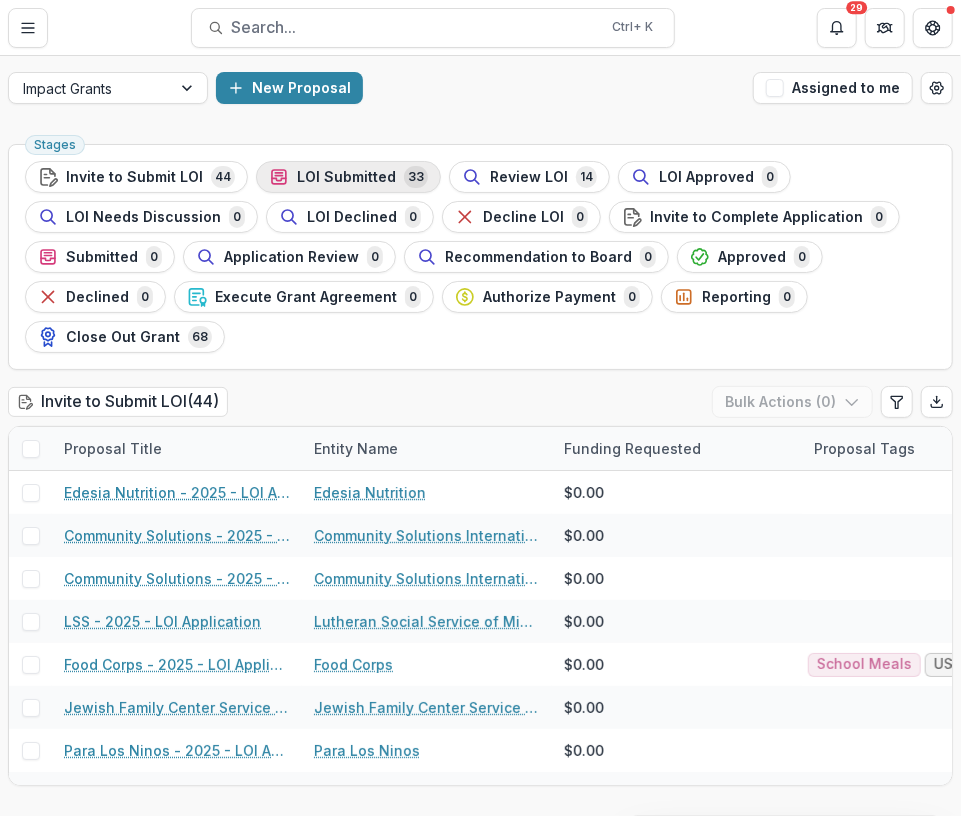 click on "LOI Submitted" at bounding box center [346, 177] 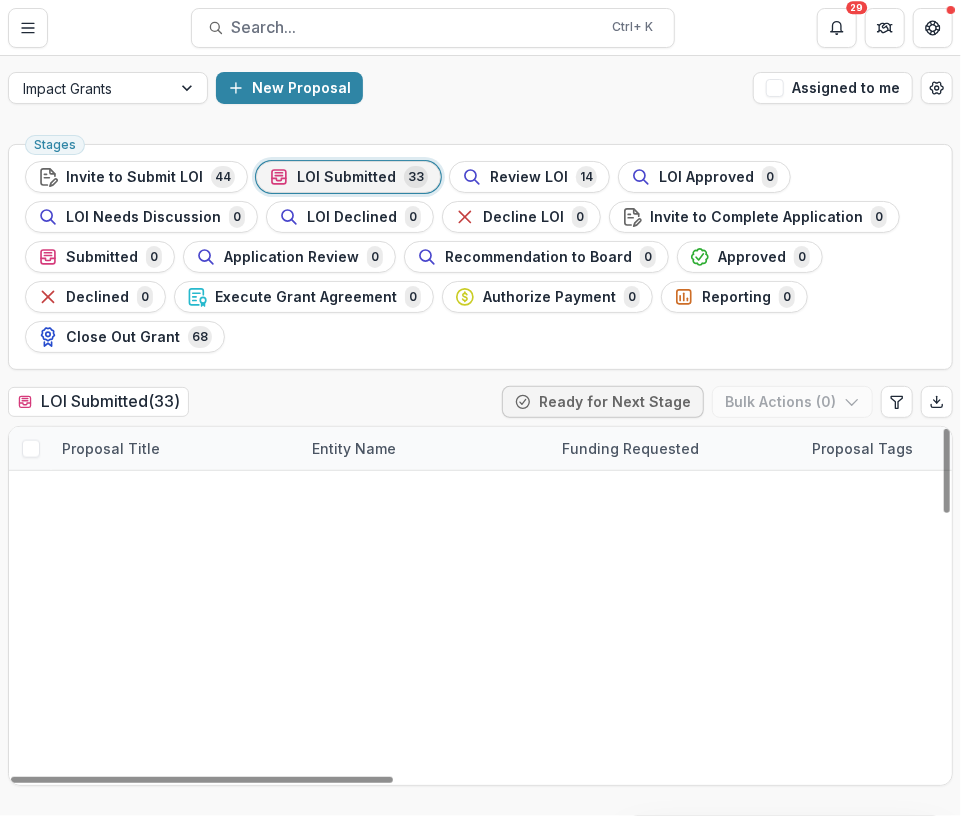 scroll, scrollTop: 0, scrollLeft: 0, axis: both 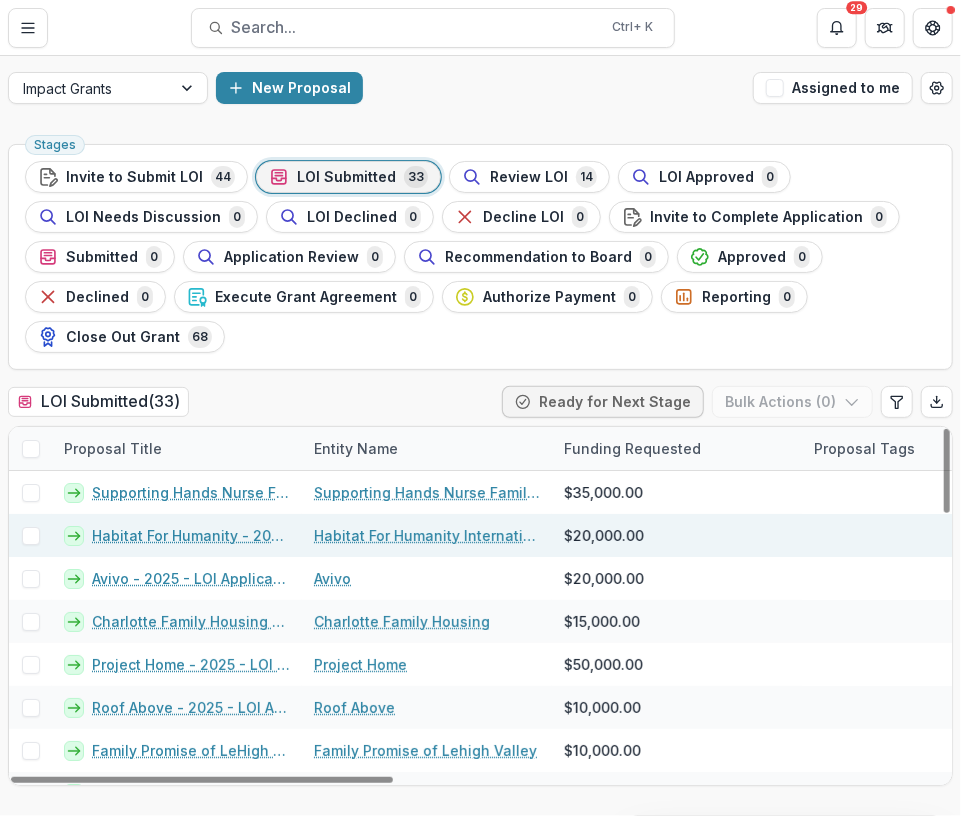 click on "Habitat For Humanity - 2025 - LOI Application" at bounding box center [191, 535] 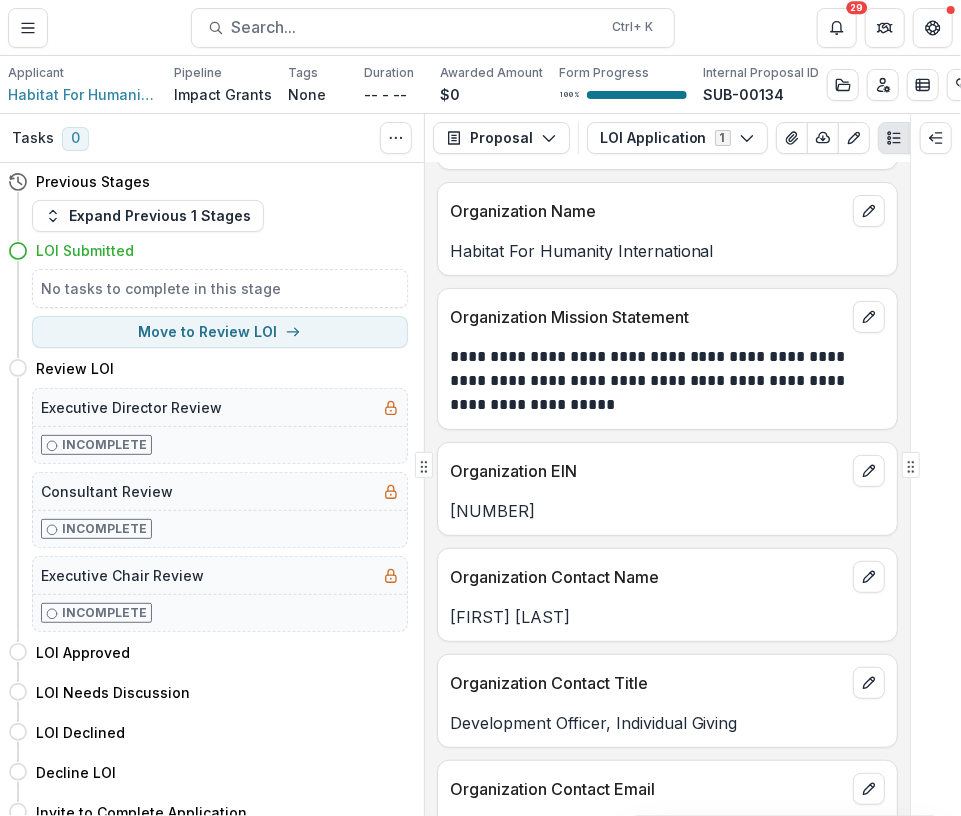 scroll, scrollTop: 0, scrollLeft: 0, axis: both 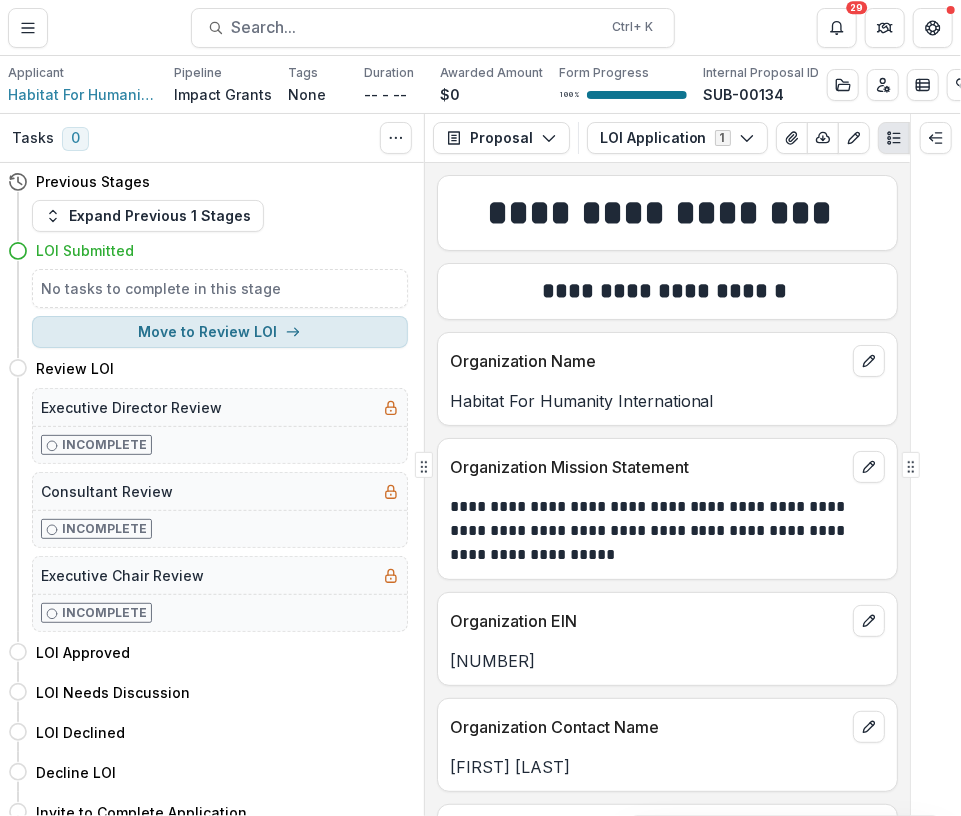 click on "Move to Review LOI" at bounding box center (220, 332) 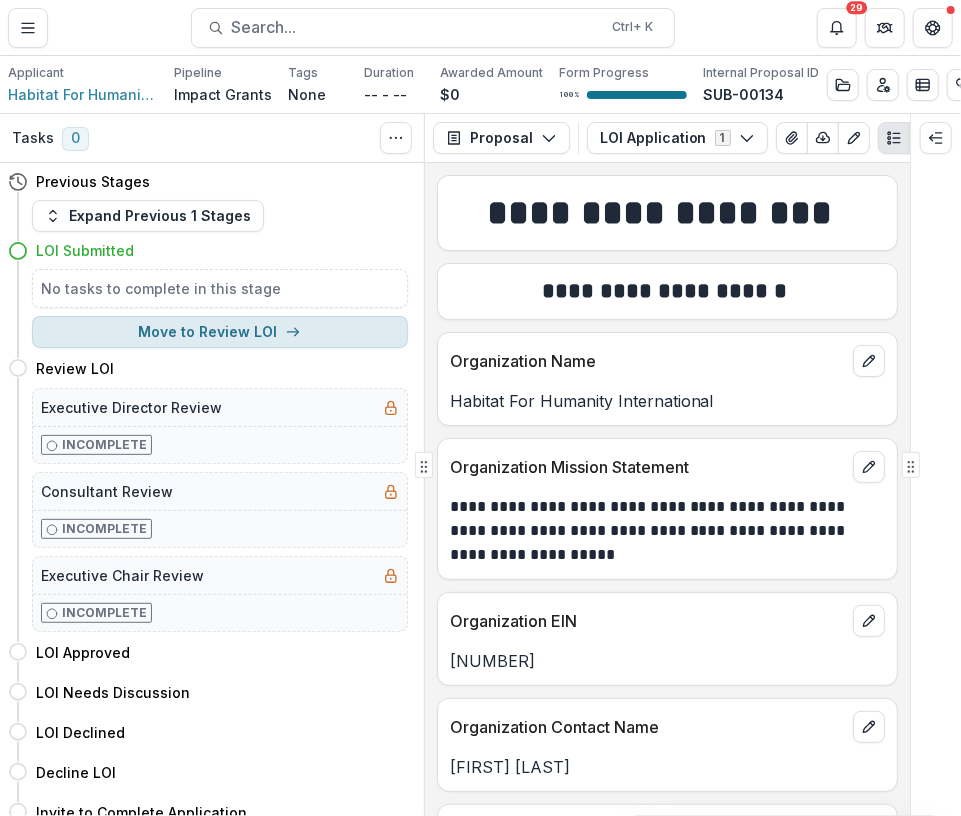 select on "**********" 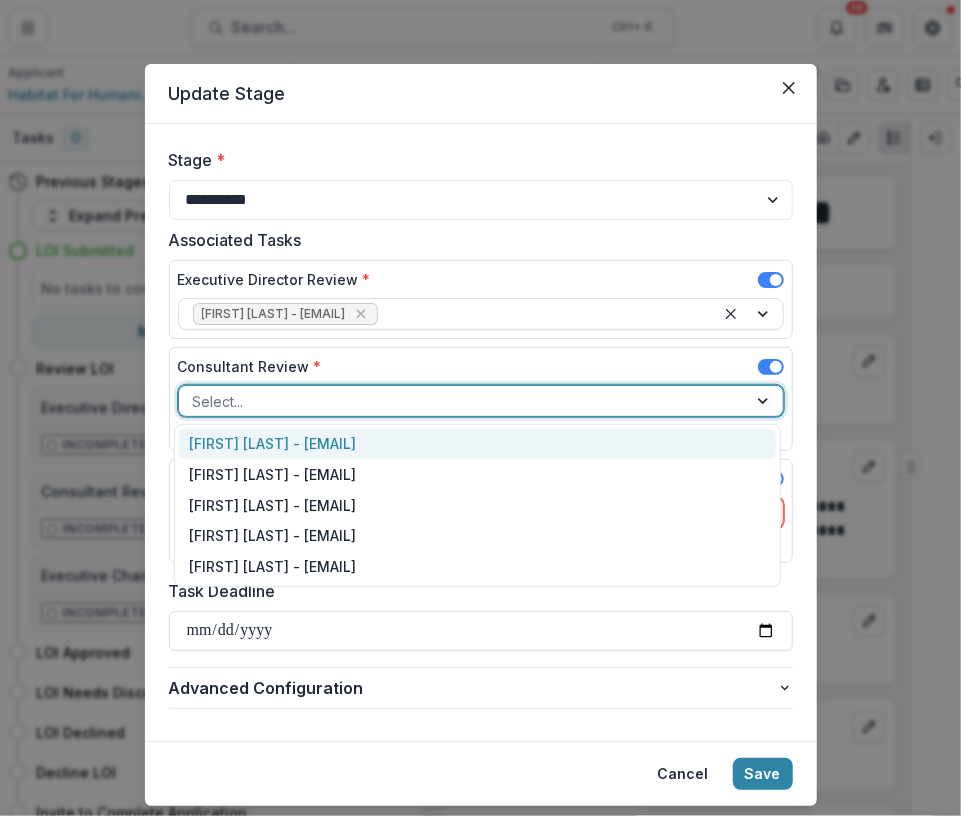 click at bounding box center (463, 401) 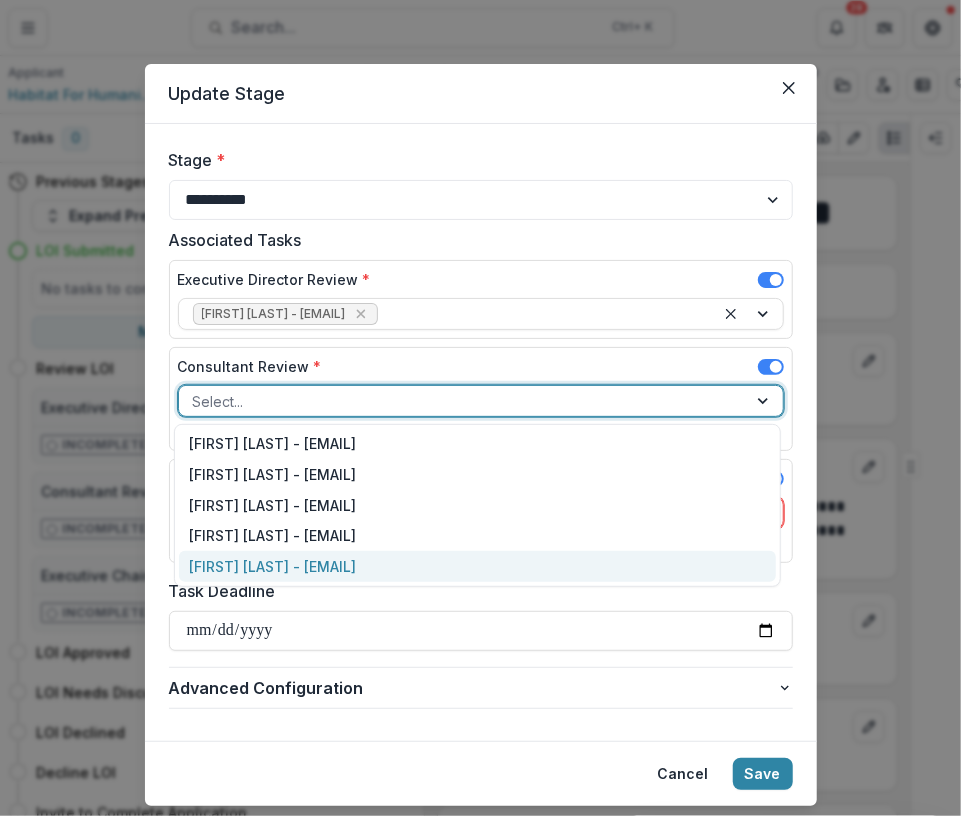 click on "[FIRST] [LAST] - [EMAIL]" at bounding box center [477, 566] 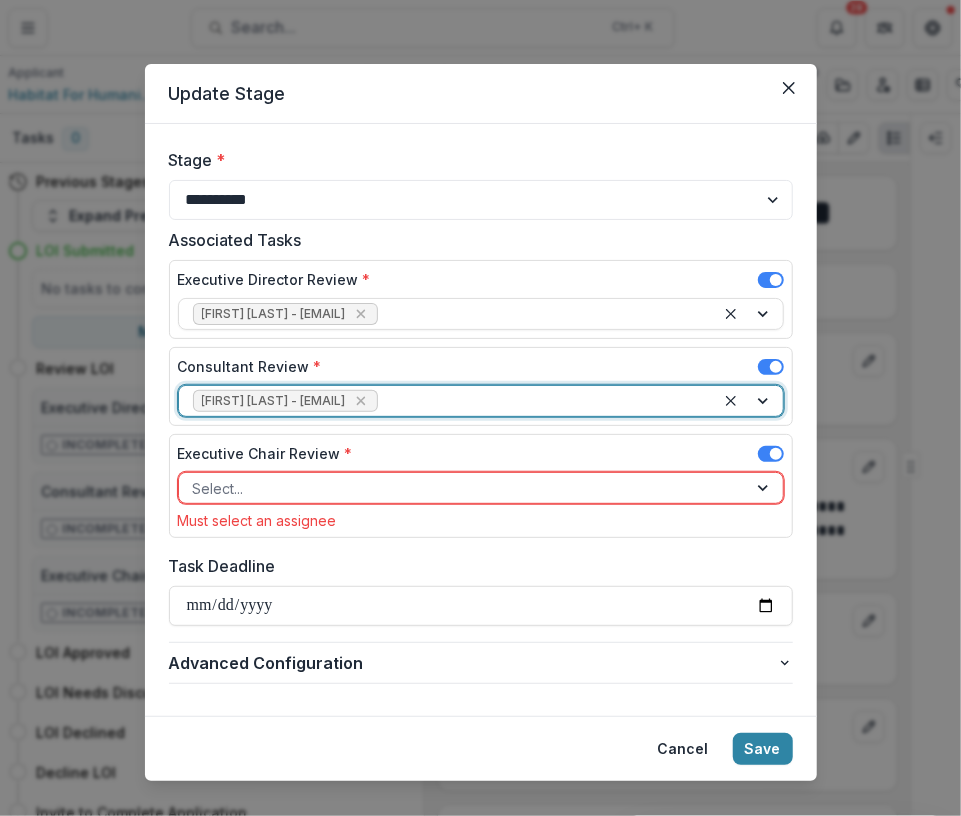 click at bounding box center [463, 488] 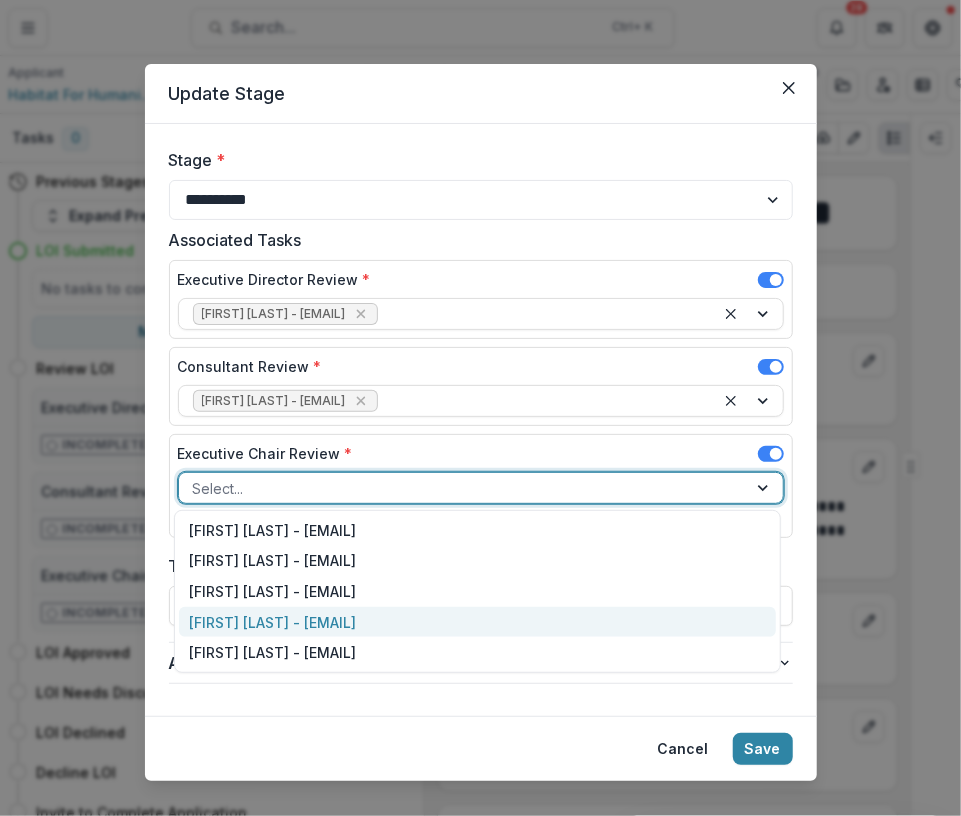click on "[FIRST] [LAST] - [EMAIL]" at bounding box center [477, 622] 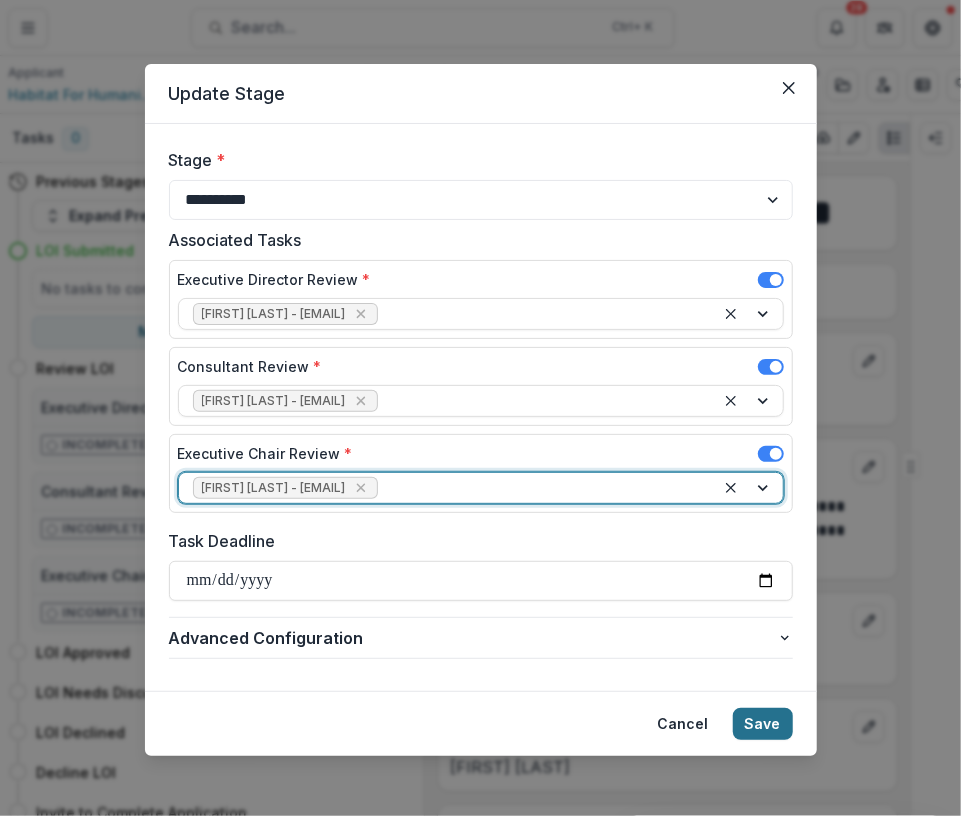 click on "Save" at bounding box center (763, 724) 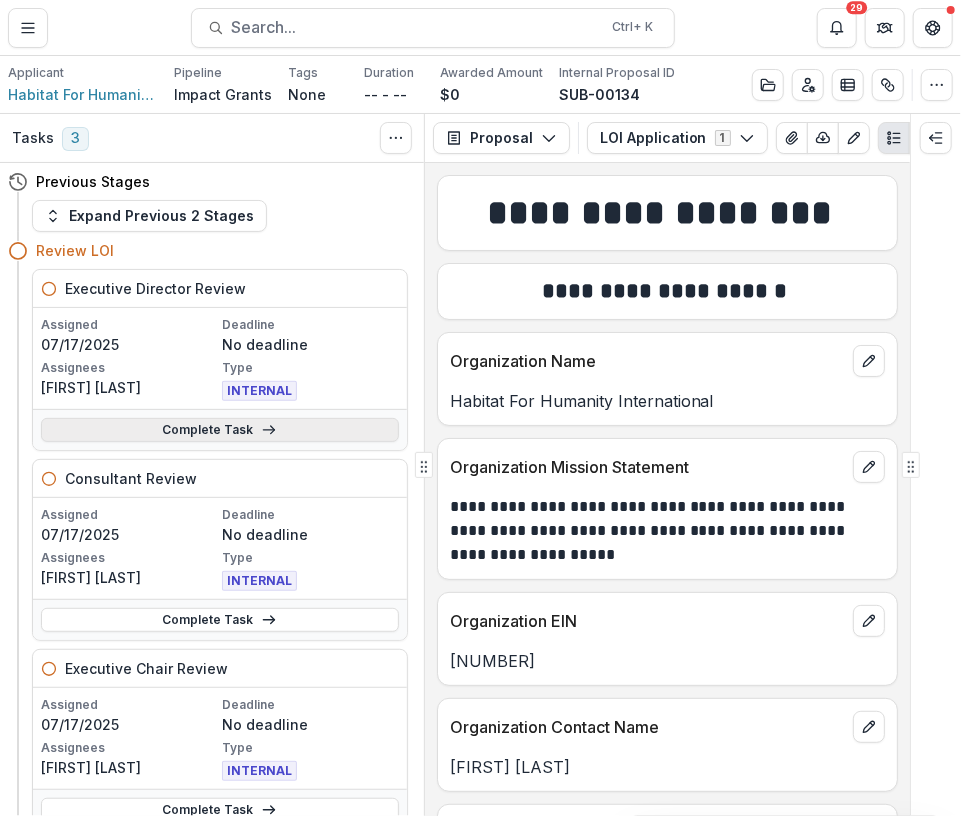 click on "Complete Task" at bounding box center [220, 430] 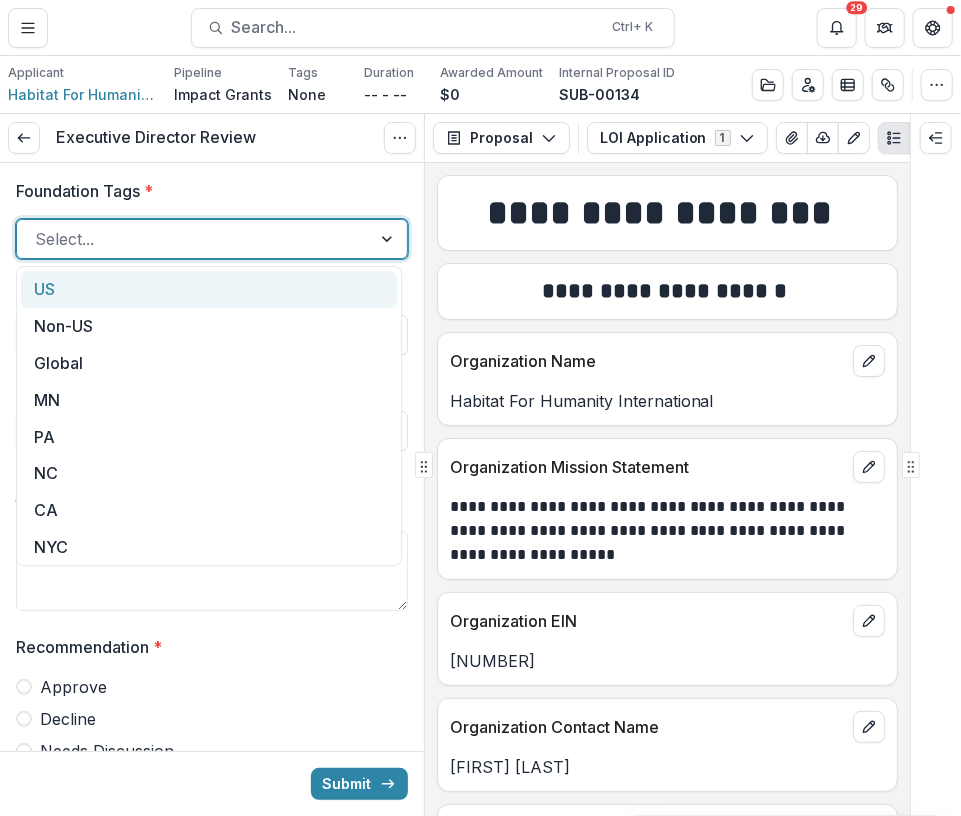 click at bounding box center [389, 239] 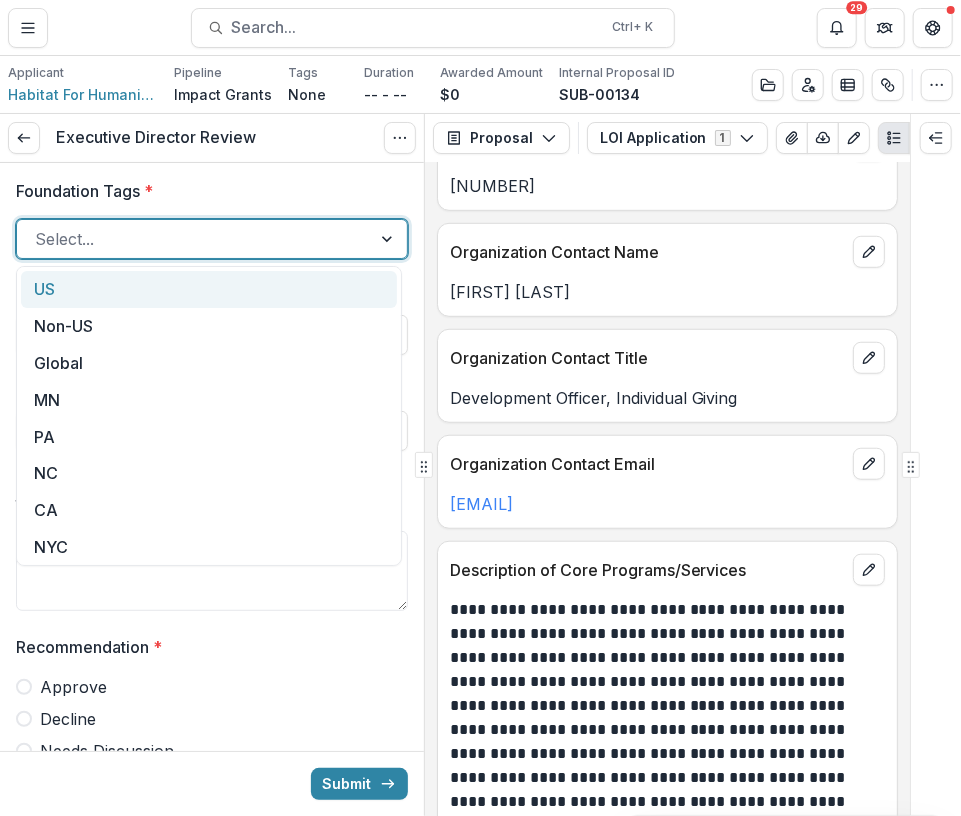 scroll, scrollTop: 547, scrollLeft: 0, axis: vertical 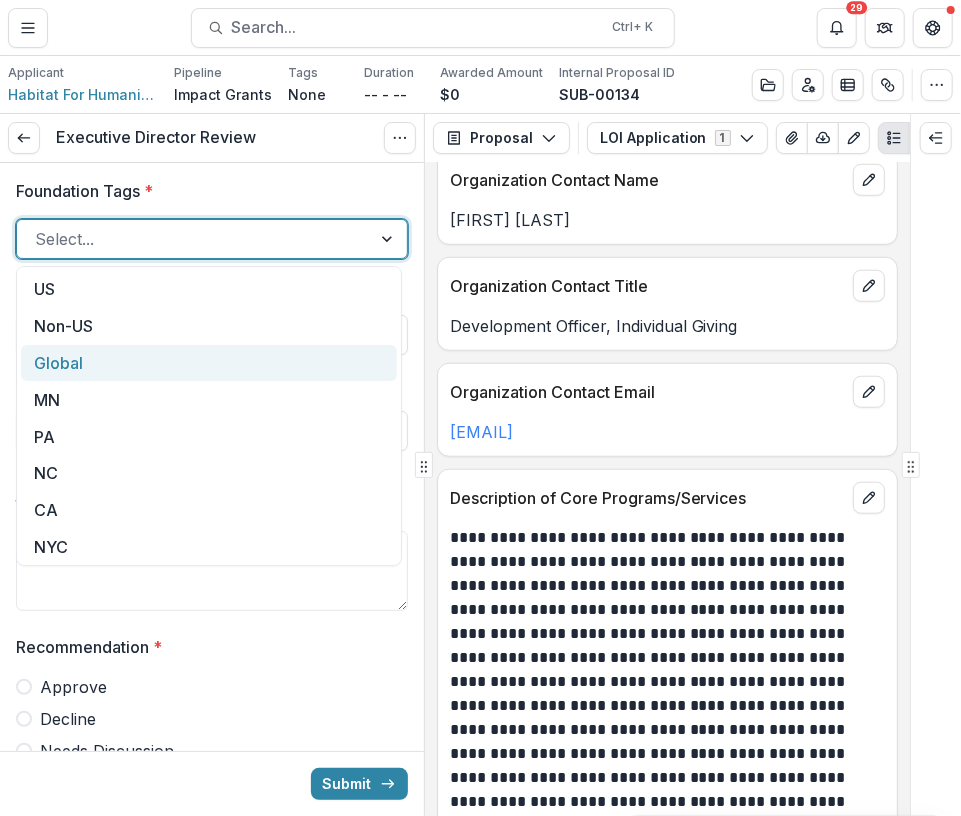 click on "Global" at bounding box center [209, 363] 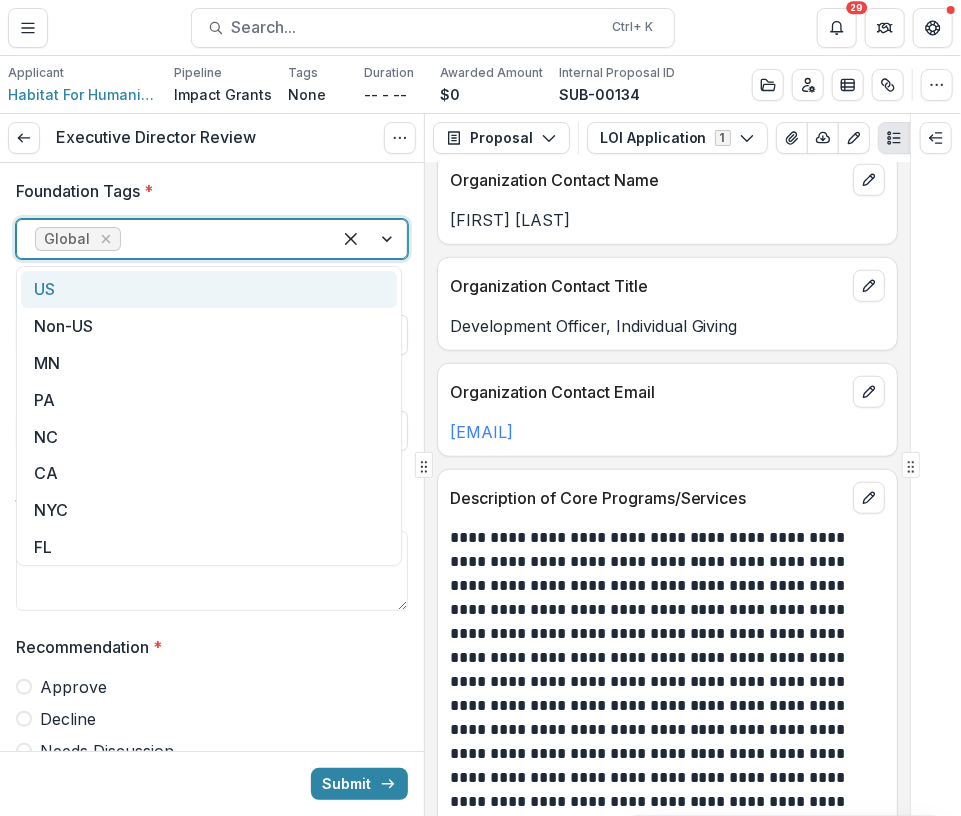 click at bounding box center (369, 239) 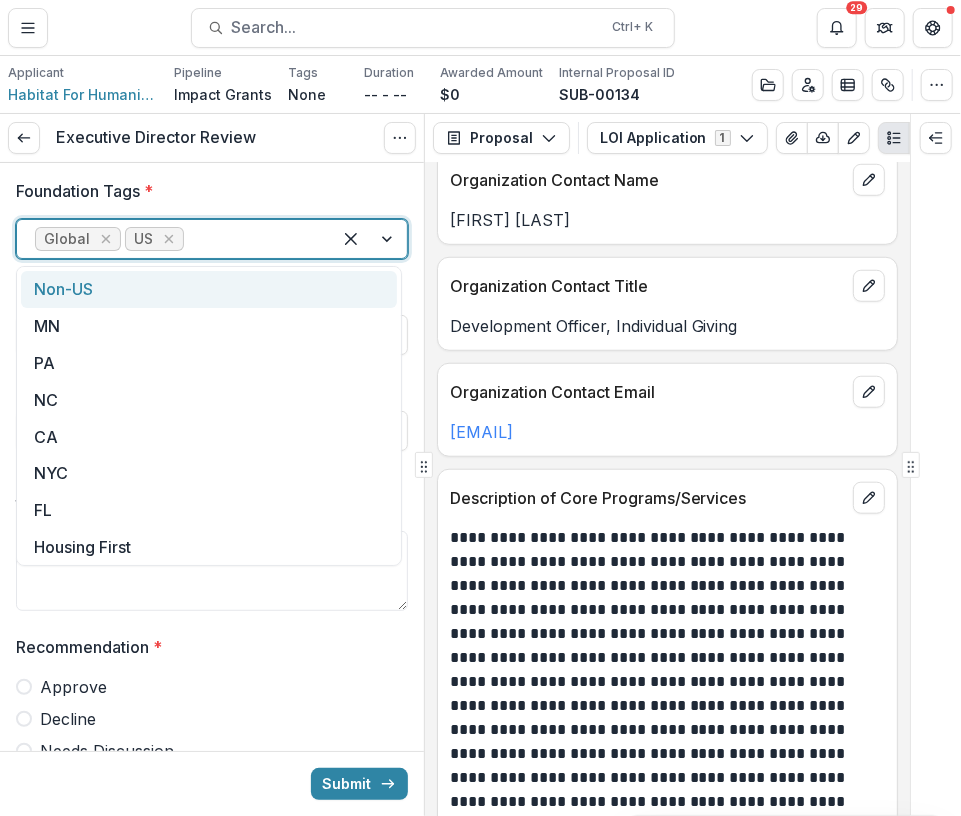 click at bounding box center (369, 239) 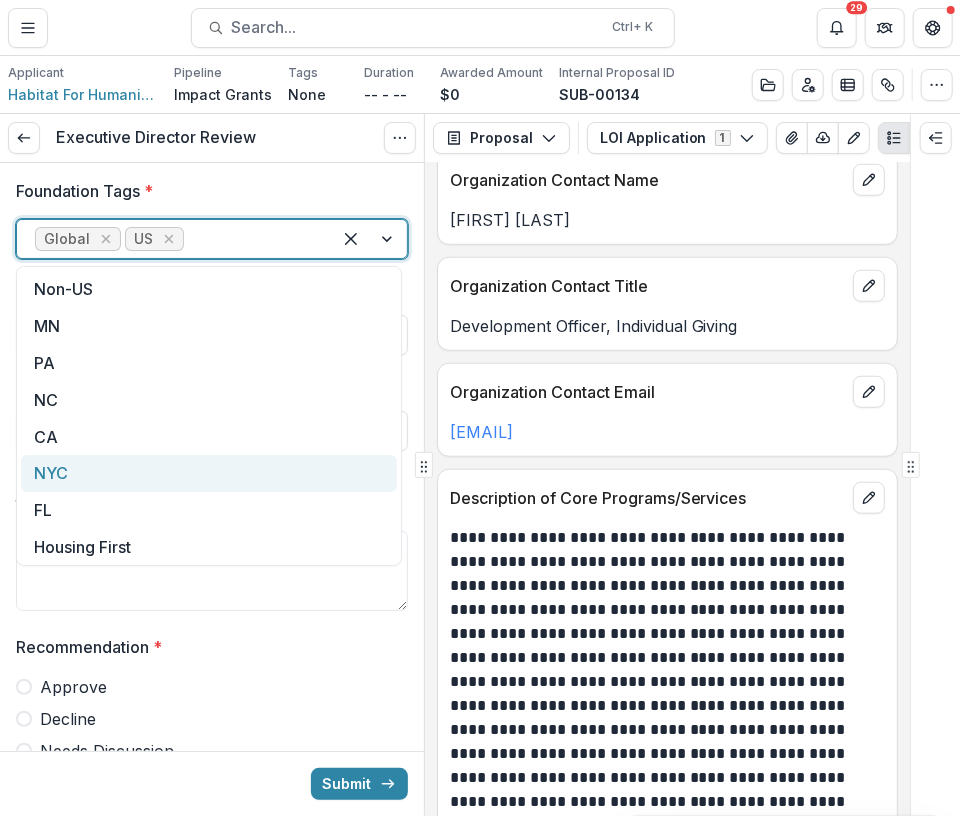 scroll, scrollTop: 119, scrollLeft: 0, axis: vertical 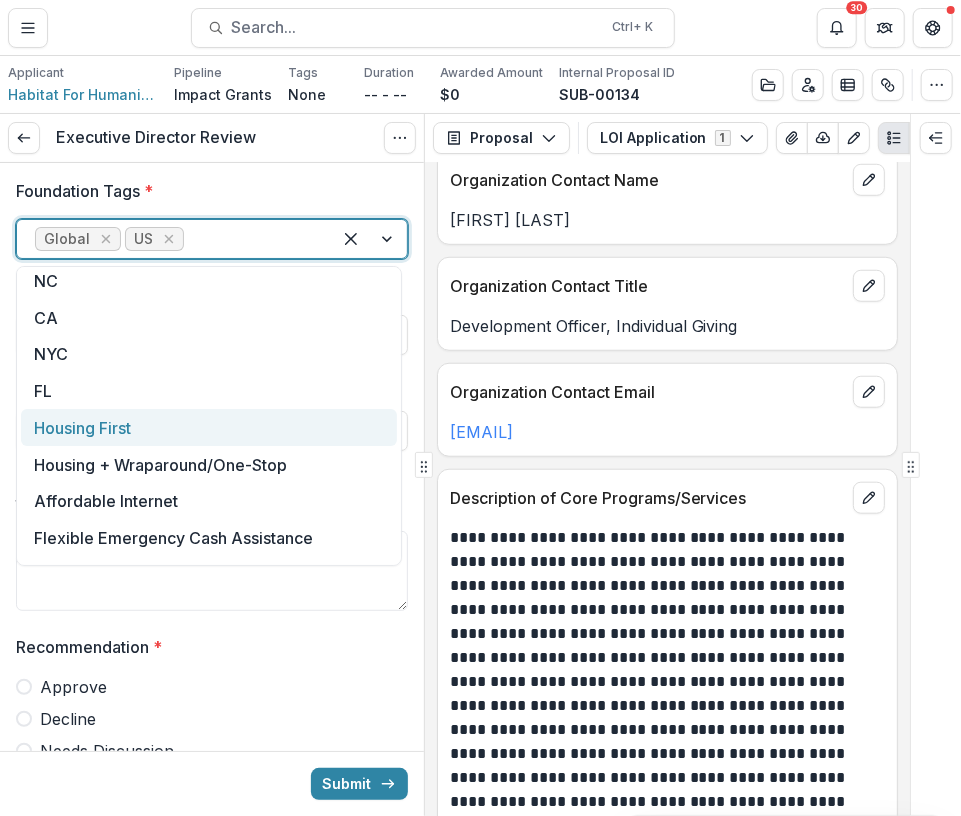 click on "Housing First" at bounding box center [209, 427] 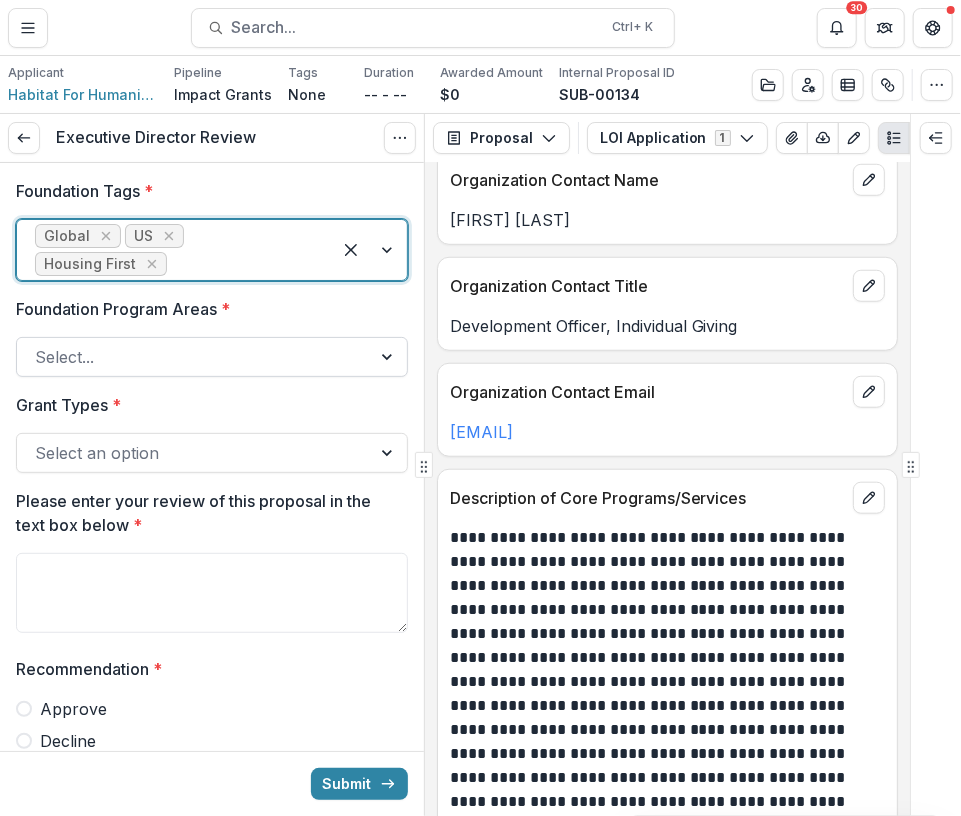 click at bounding box center (389, 357) 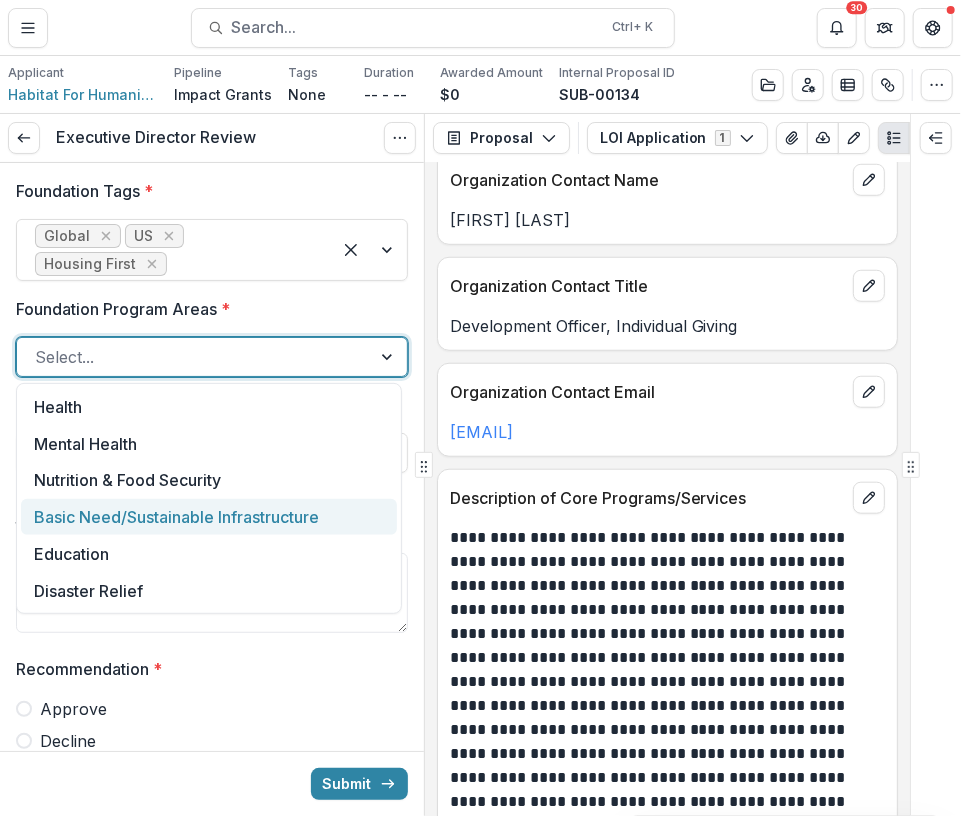 click on "Basic Need/Sustainable Infrastructure" at bounding box center (209, 517) 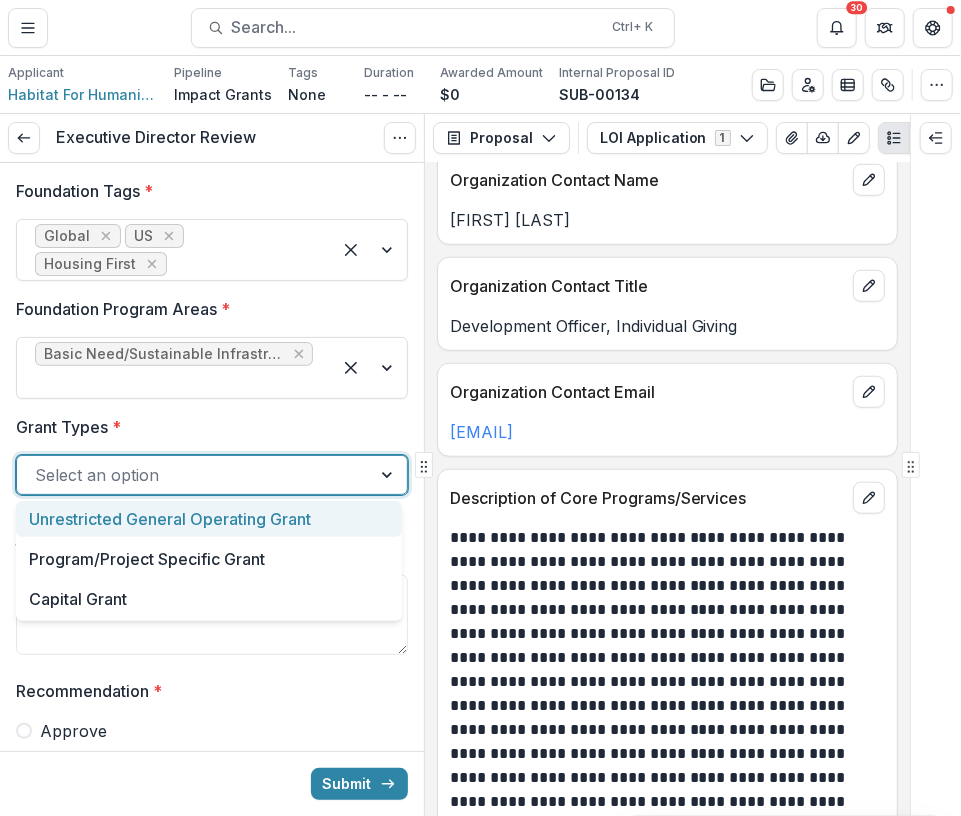 click at bounding box center (194, 475) 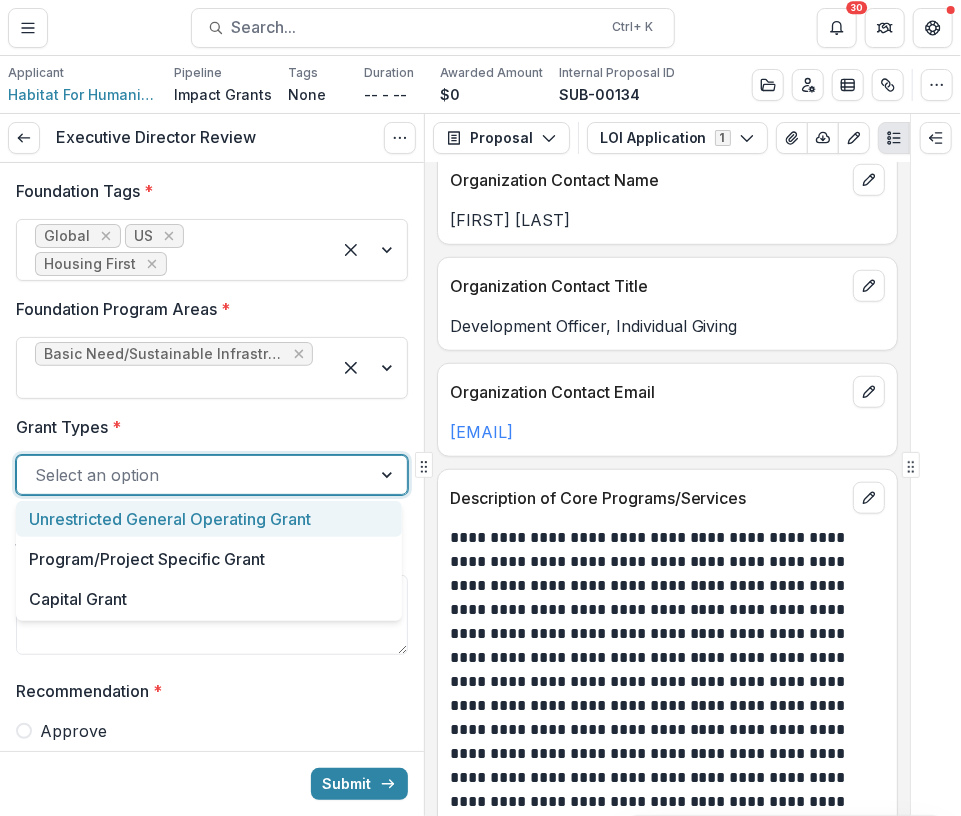 click on "Unrestricted General Operating Grant" at bounding box center (209, 519) 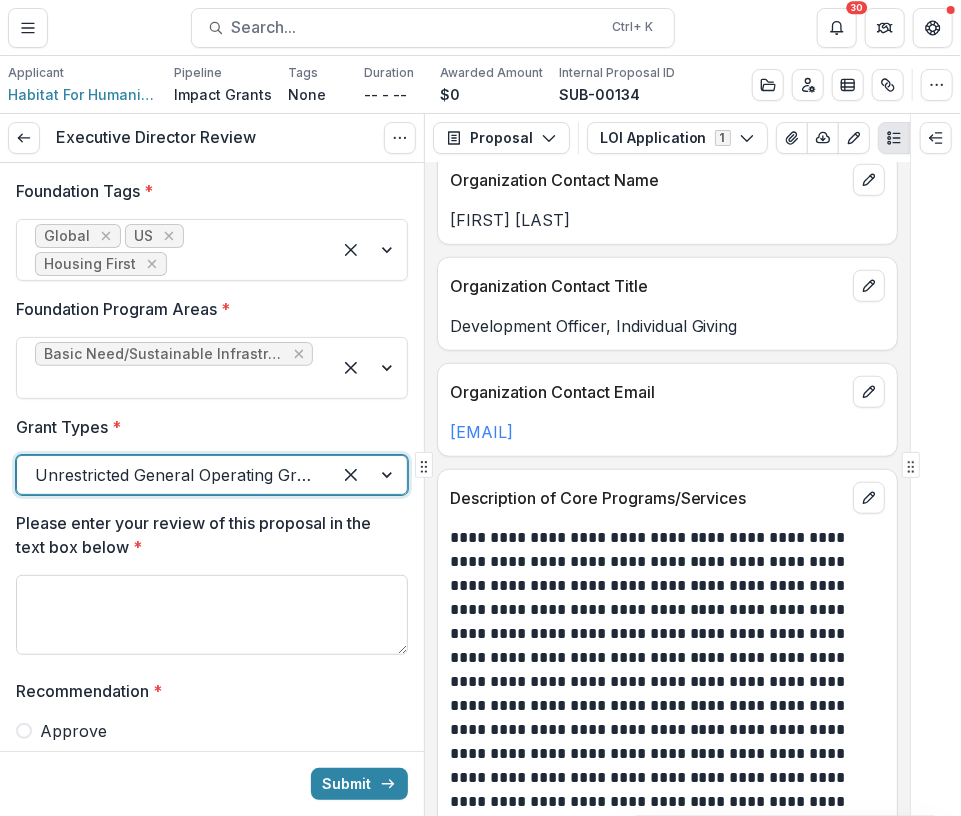 scroll, scrollTop: 26, scrollLeft: 0, axis: vertical 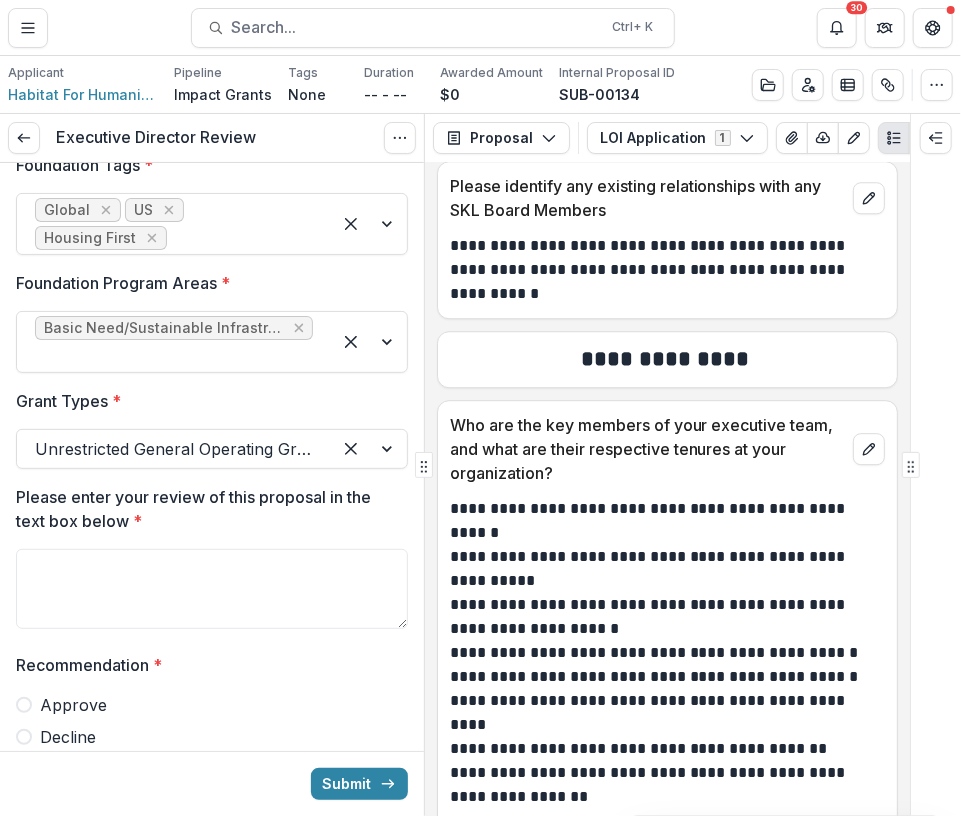 click on "Executive Director Review View task Cancel Task" at bounding box center (212, 138) 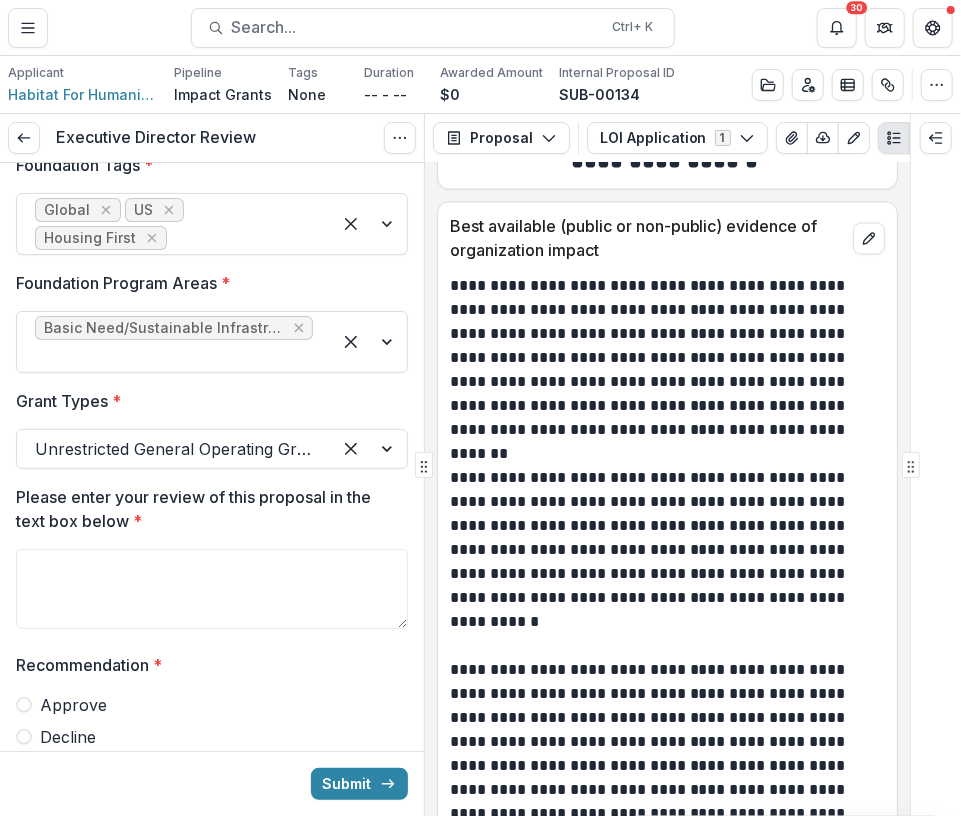 scroll, scrollTop: 3992, scrollLeft: 0, axis: vertical 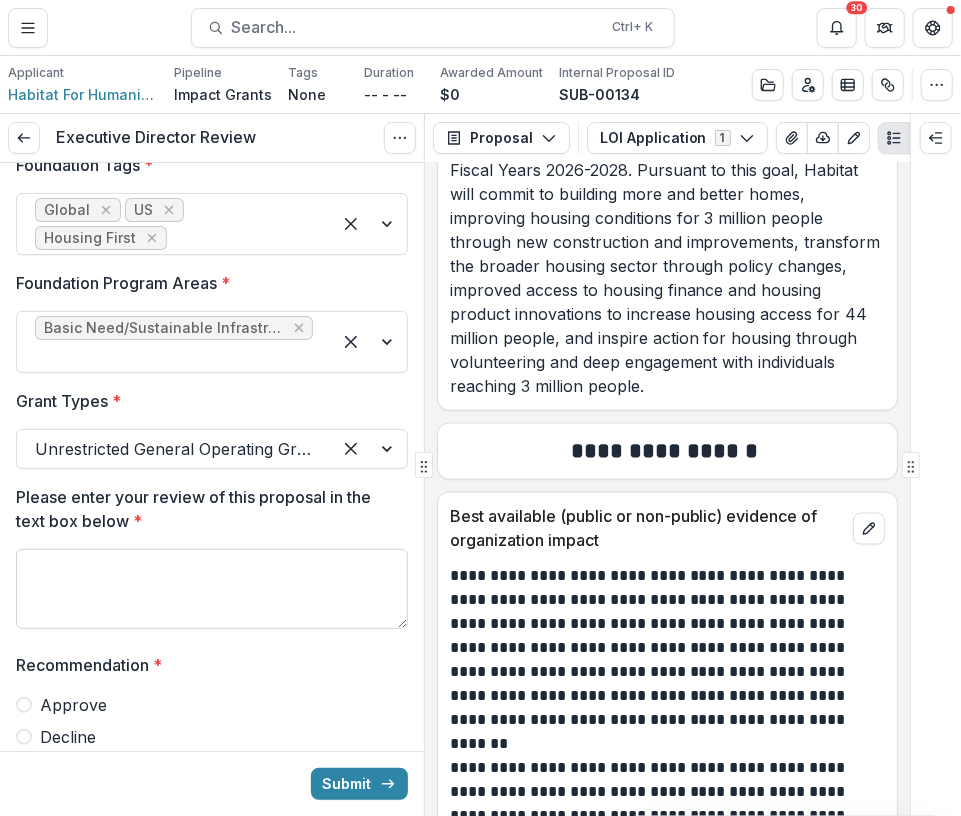 click on "Please enter your review of this proposal in the text box below *" at bounding box center (212, 589) 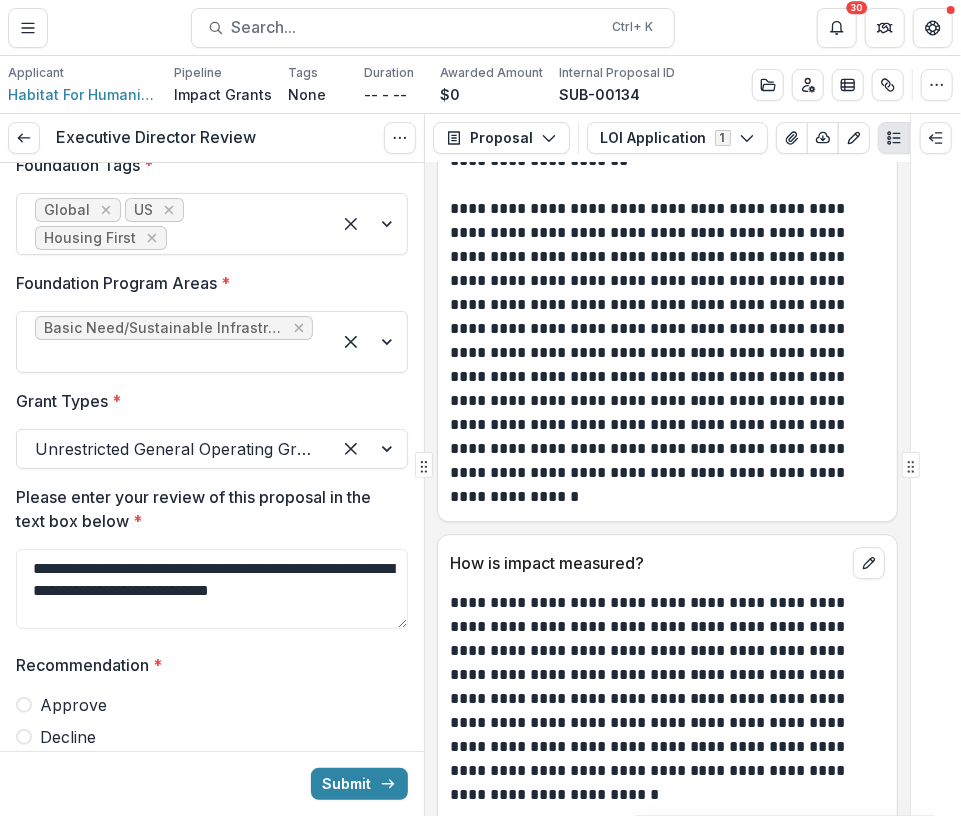 scroll, scrollTop: 4984, scrollLeft: 0, axis: vertical 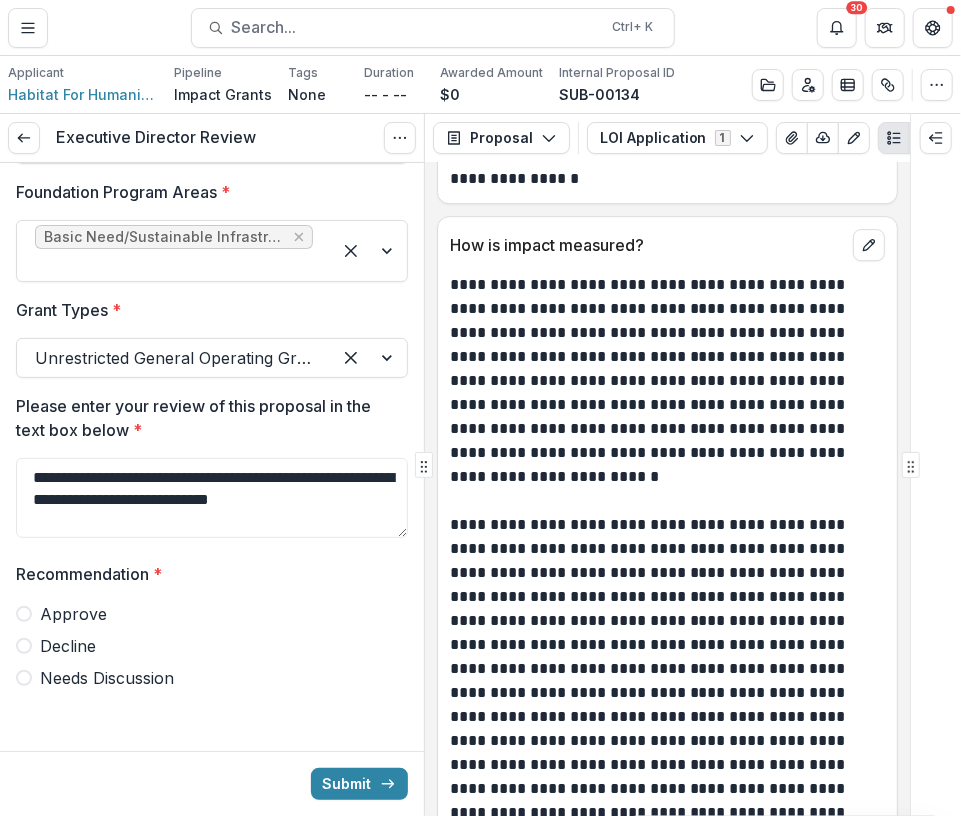 type on "**********" 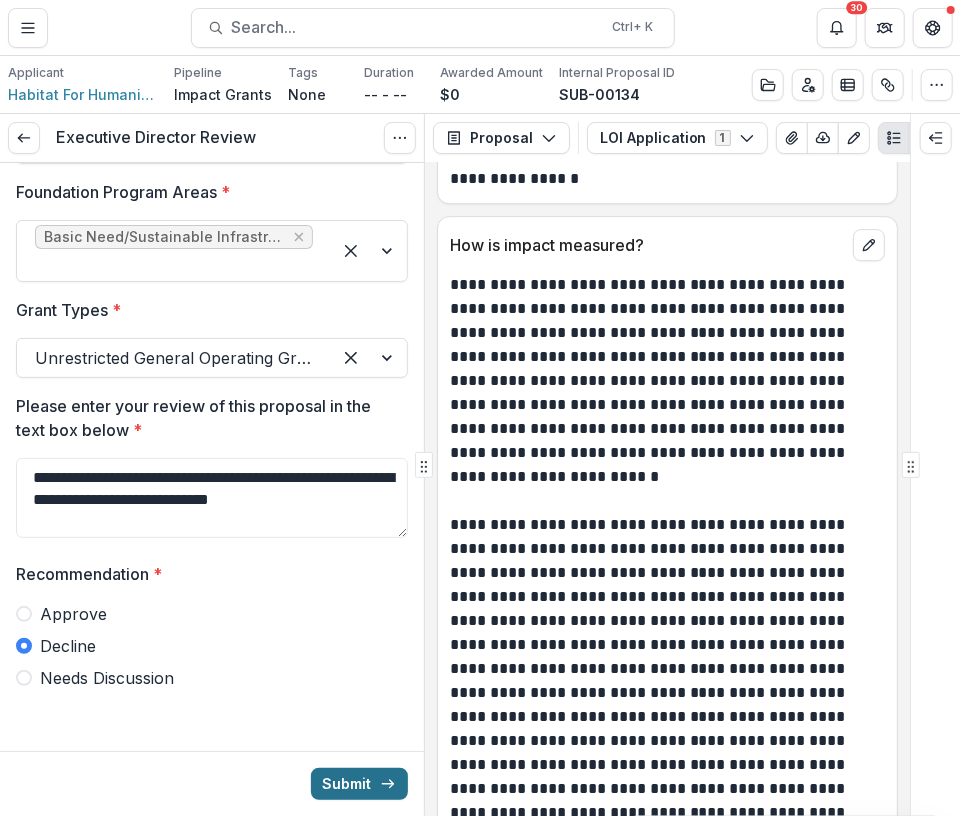 click on "Submit" at bounding box center (359, 784) 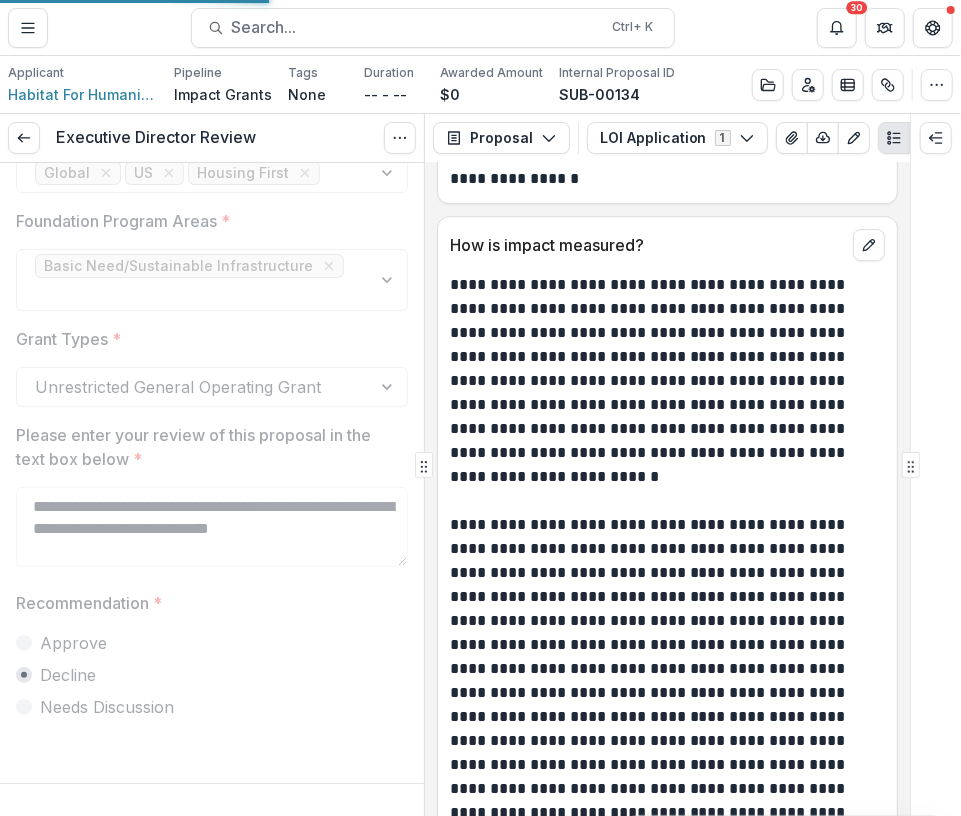 scroll, scrollTop: 42, scrollLeft: 0, axis: vertical 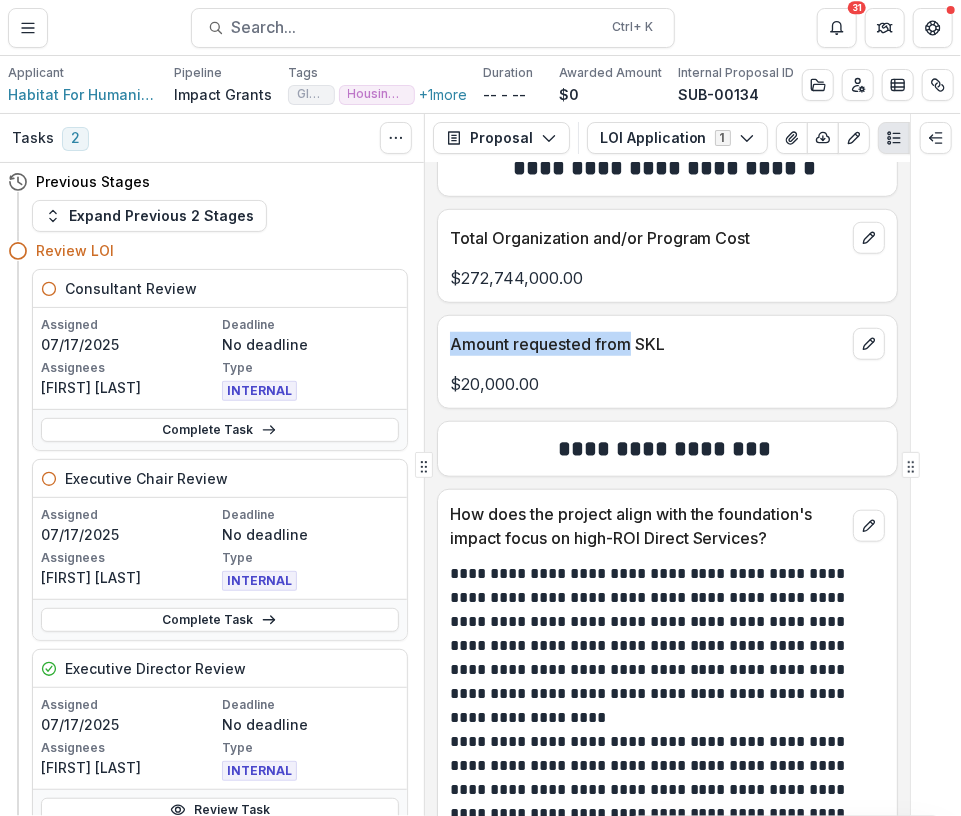 drag, startPoint x: 592, startPoint y: 274, endPoint x: 633, endPoint y: 296, distance: 46.52956 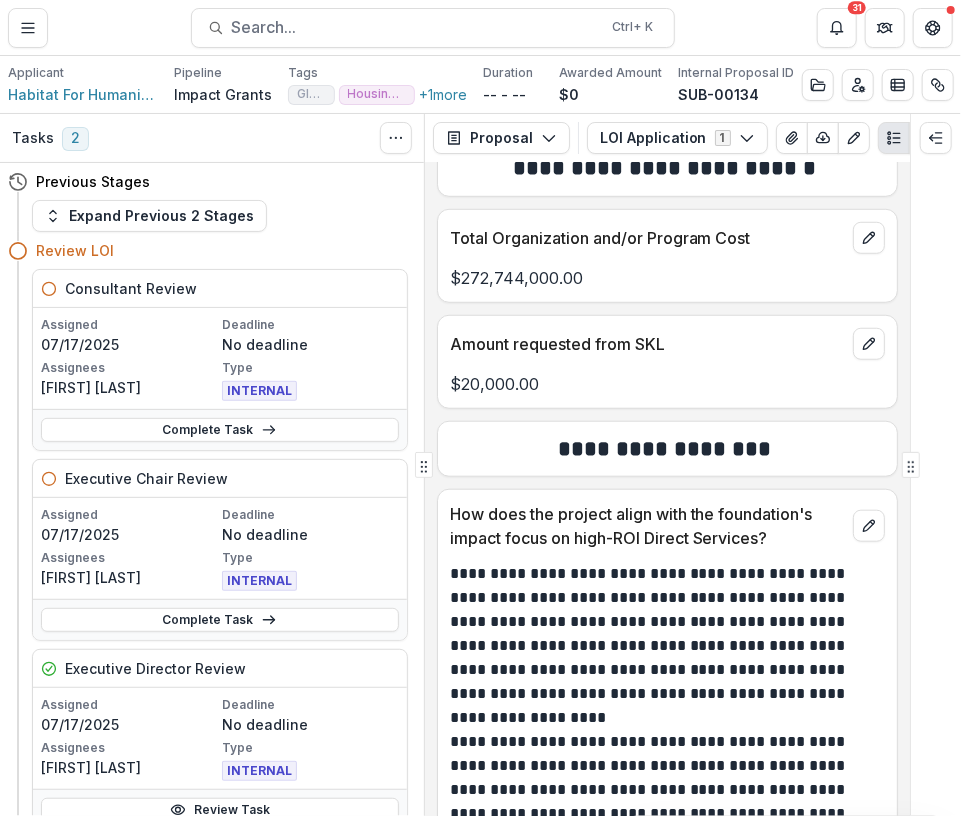 click on "Amount requested from SKL $20,000.00" at bounding box center (667, 362) 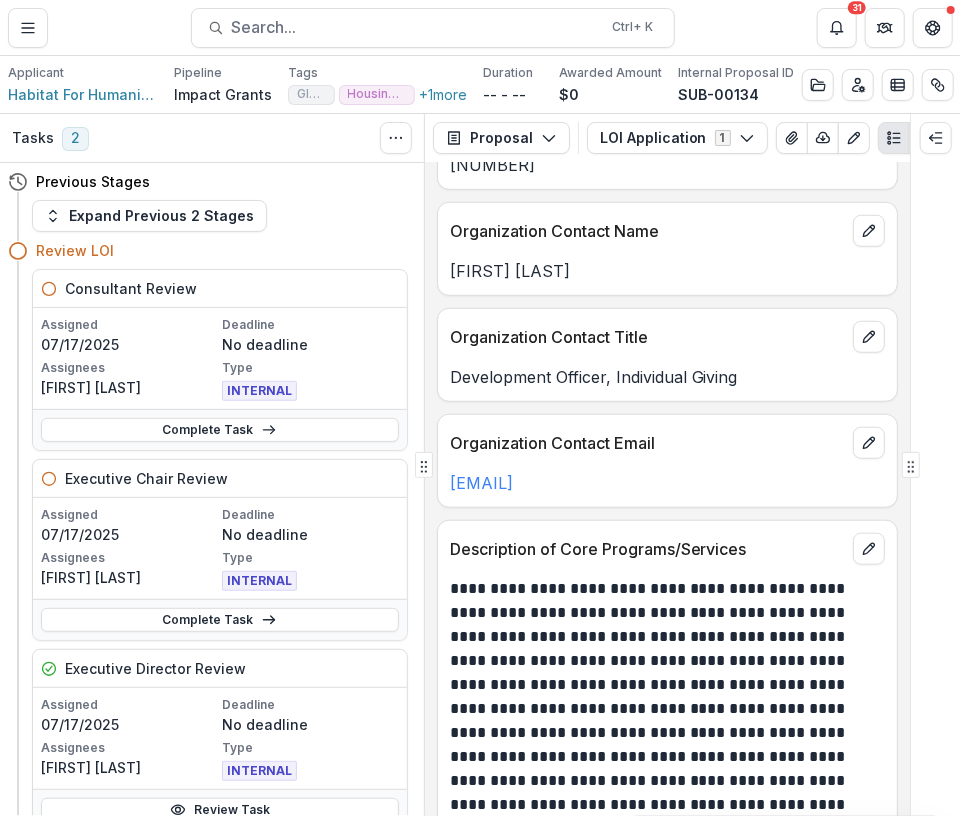 scroll, scrollTop: 766, scrollLeft: 0, axis: vertical 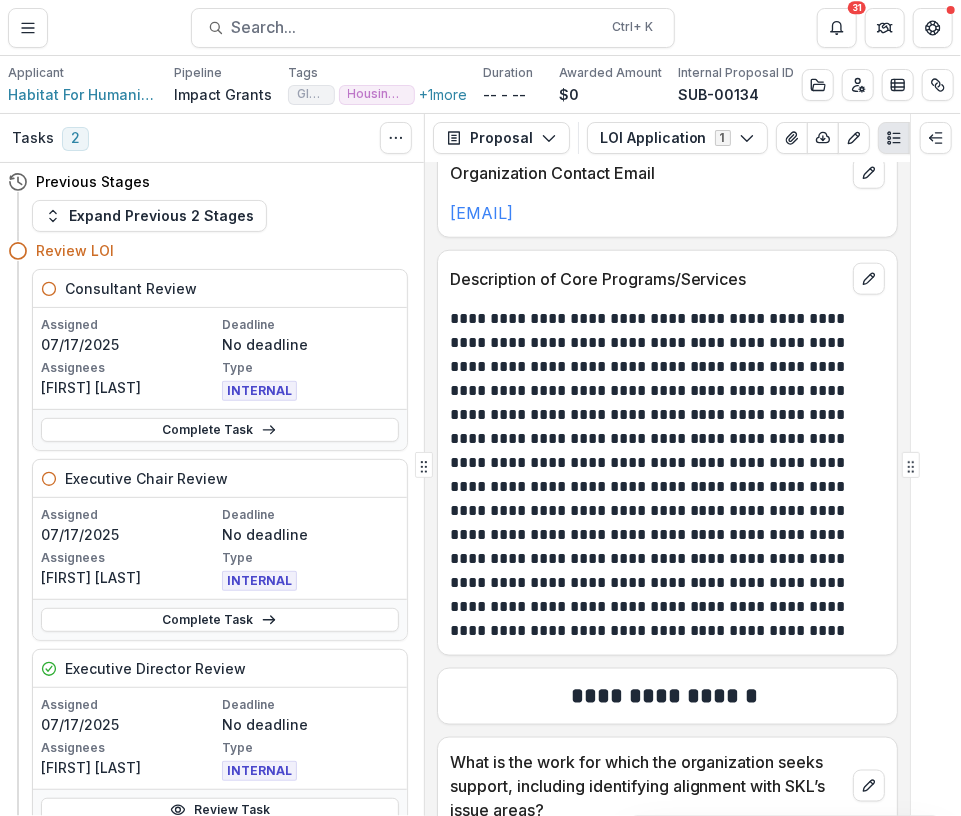 click on "Review LOI" at bounding box center (208, 250) 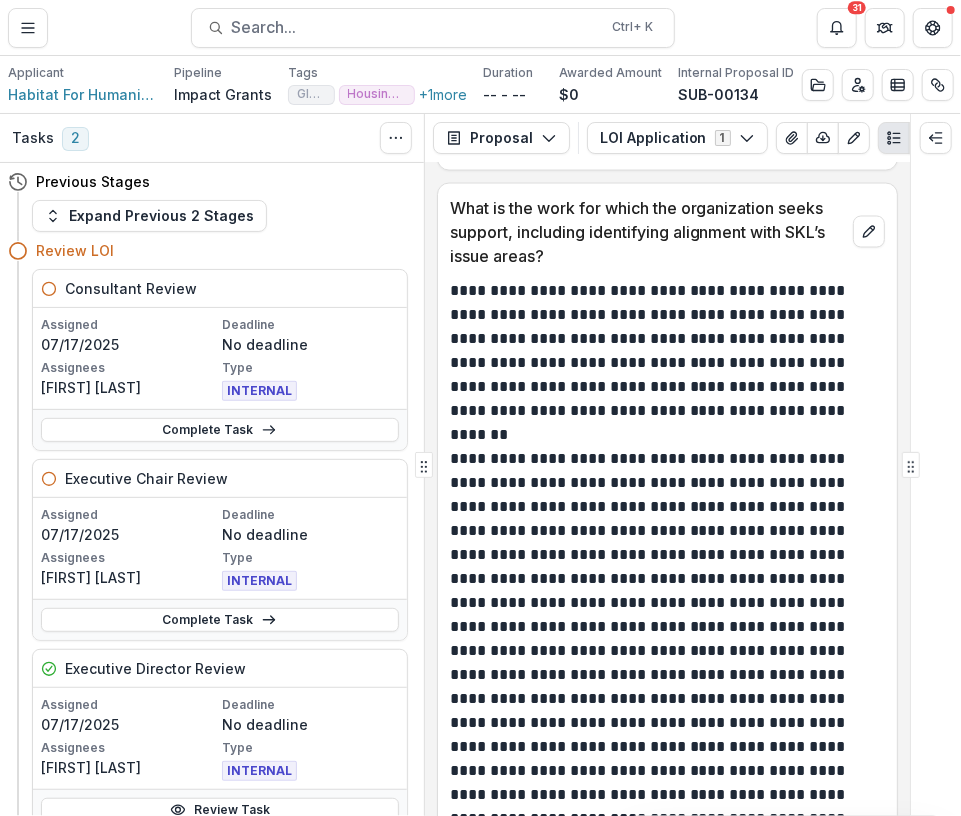 scroll, scrollTop: 1336, scrollLeft: 0, axis: vertical 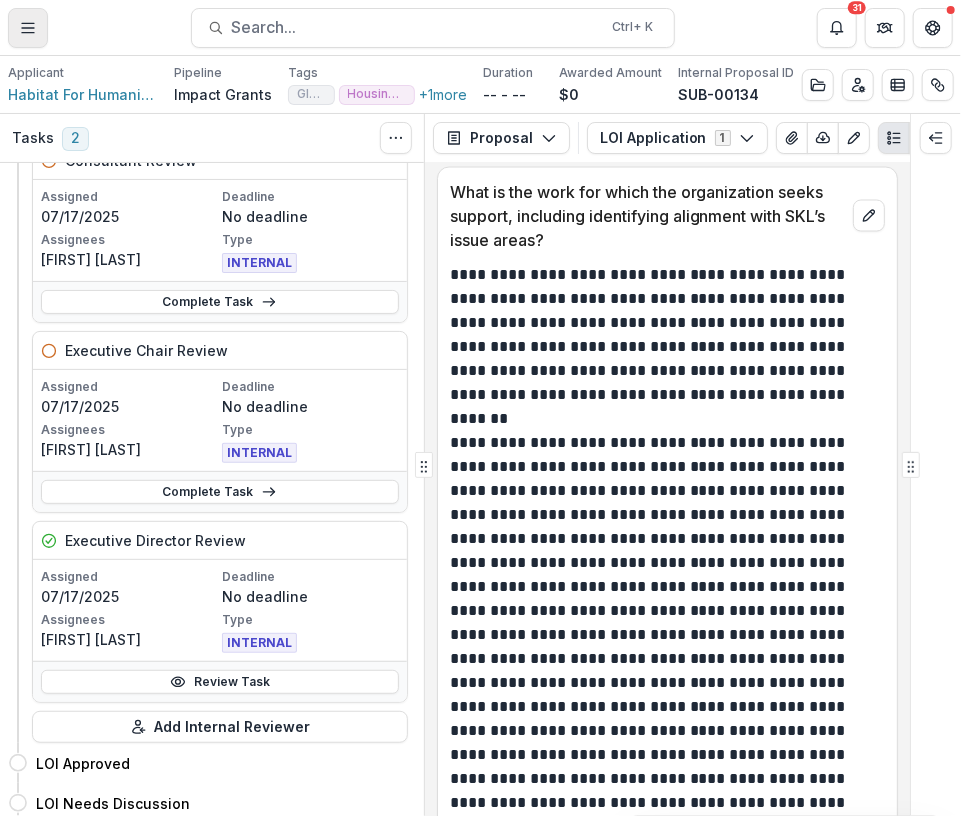 click at bounding box center [28, 28] 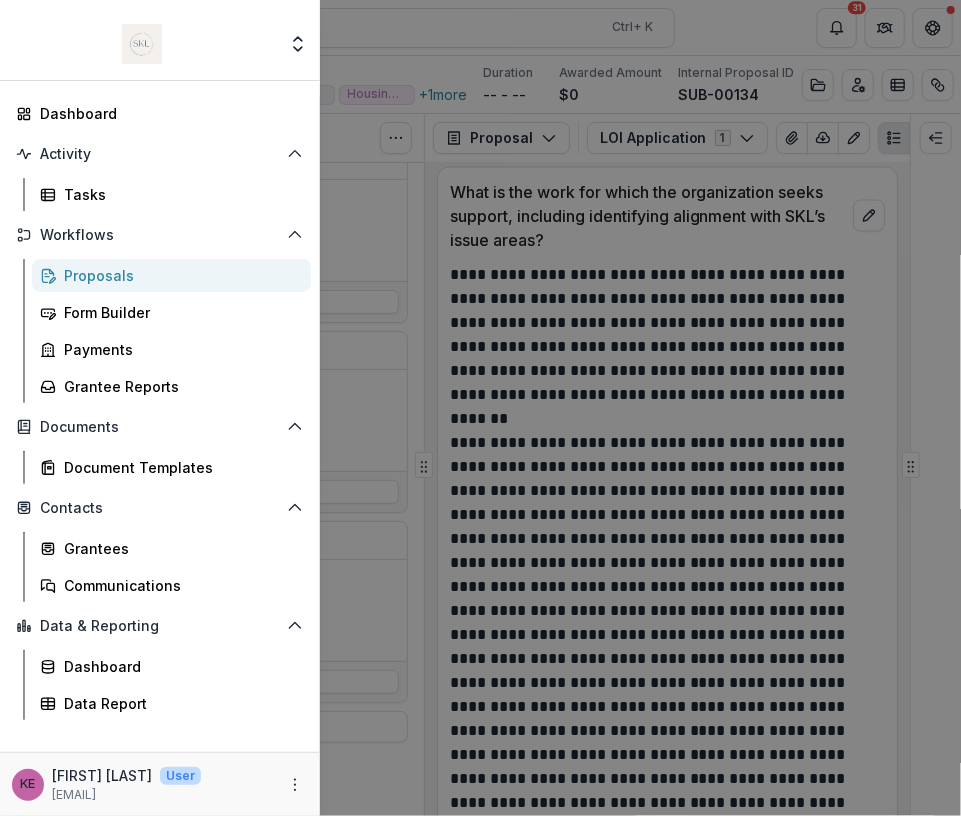 click on "Team Settings Admin Settings Dashboard Activity Tasks Workflows Proposals Form Builder Payments Grantee Reports Documents Document Templates Contacts Grantees Communications Data & Reporting Dashboard Data Report KE [FIRST] [LAST] User [EMAIL]" at bounding box center [480, 408] 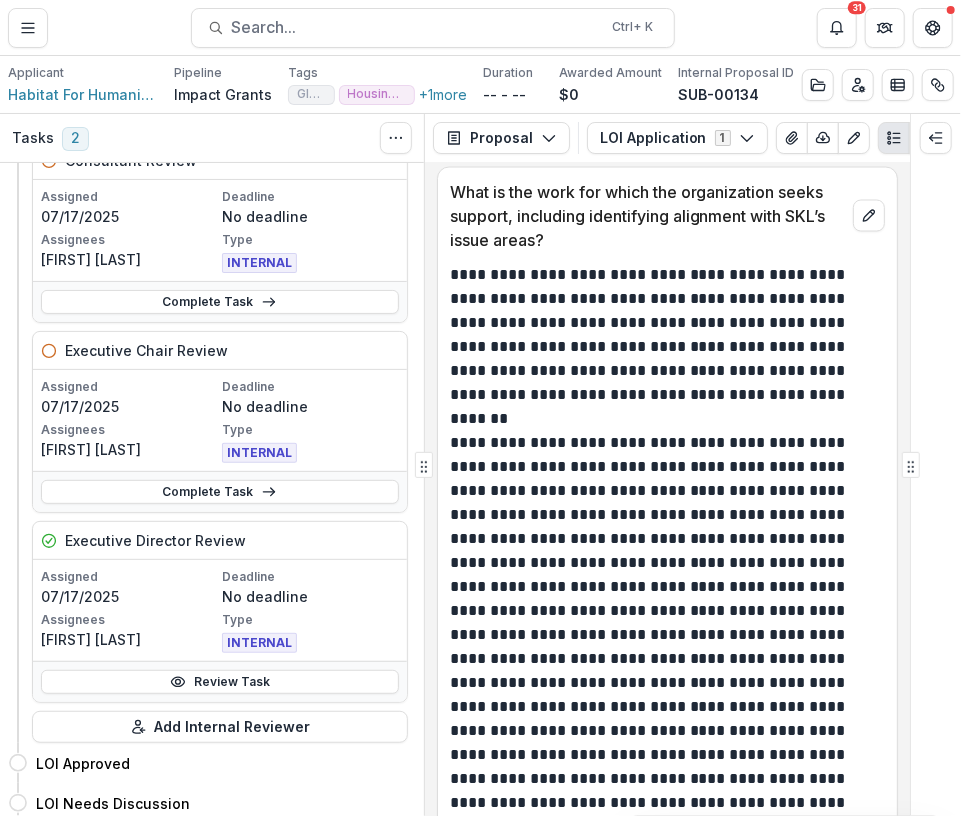 click on "Proposals Habitat For Humanity - 2025 - LOI Application Search... Ctrl  + K 31" at bounding box center (480, 27) 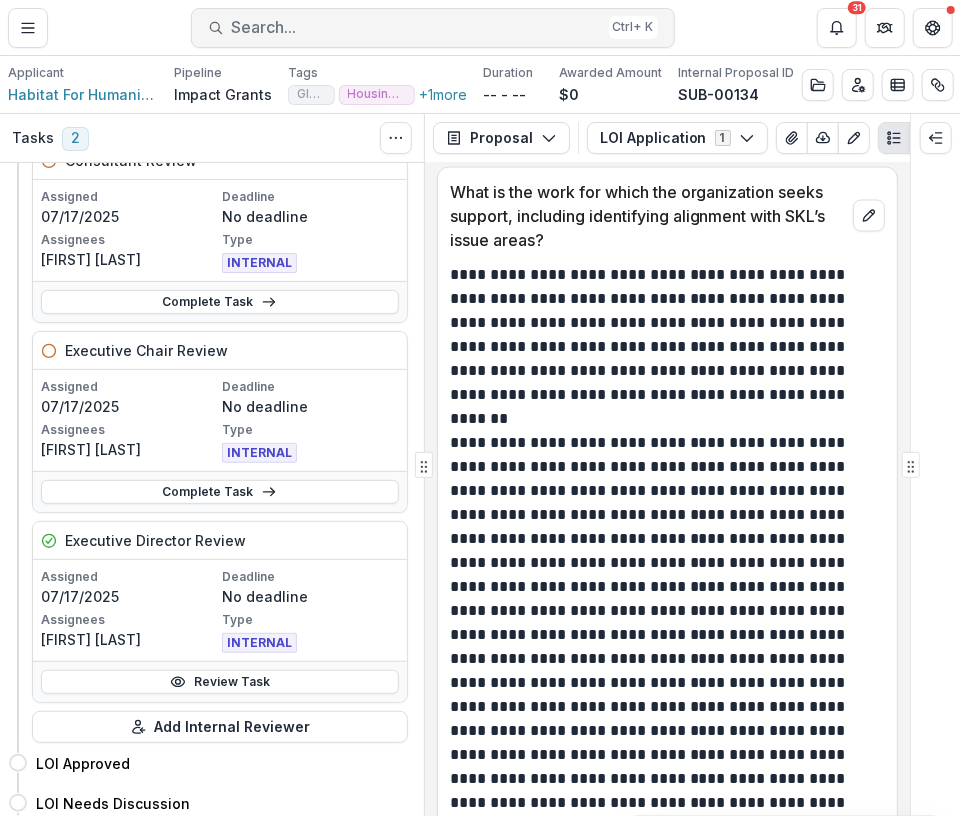 click on "Search..." at bounding box center (416, 27) 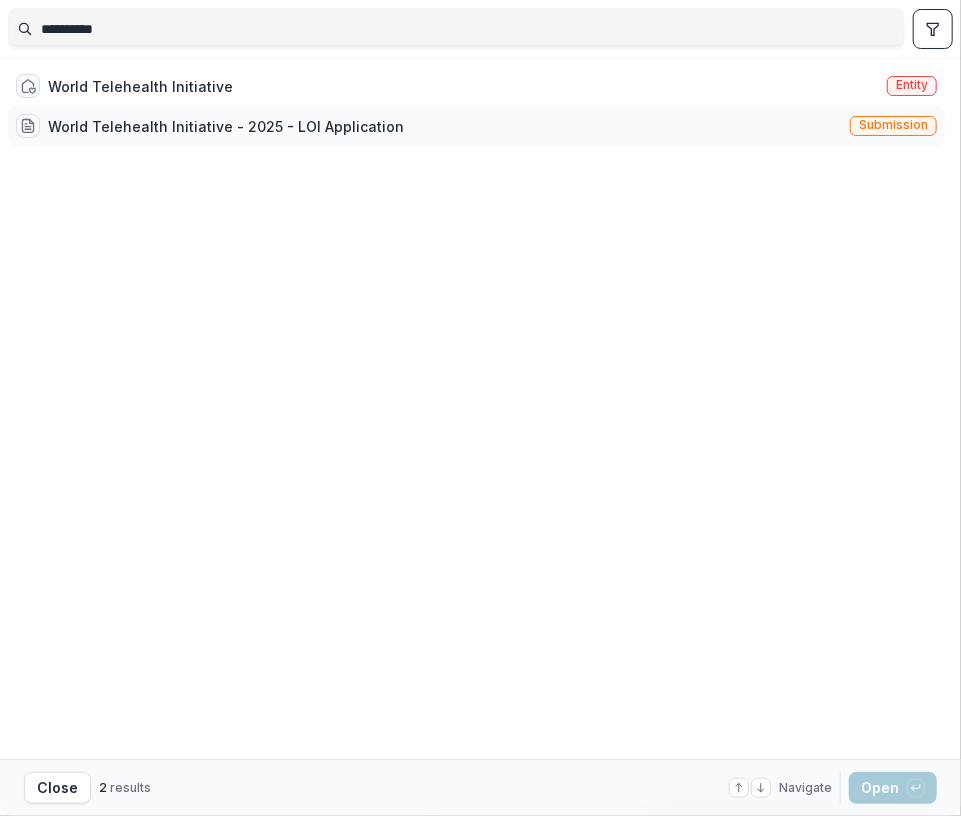 type on "**********" 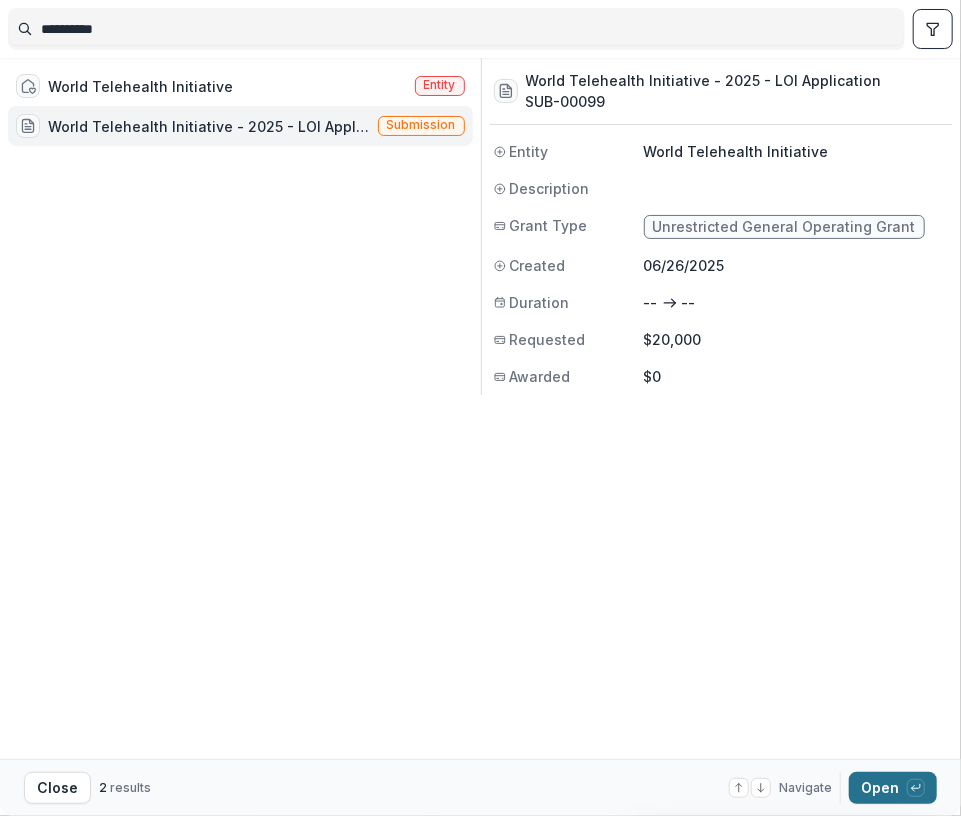 click on "Open with enter key" at bounding box center (893, 788) 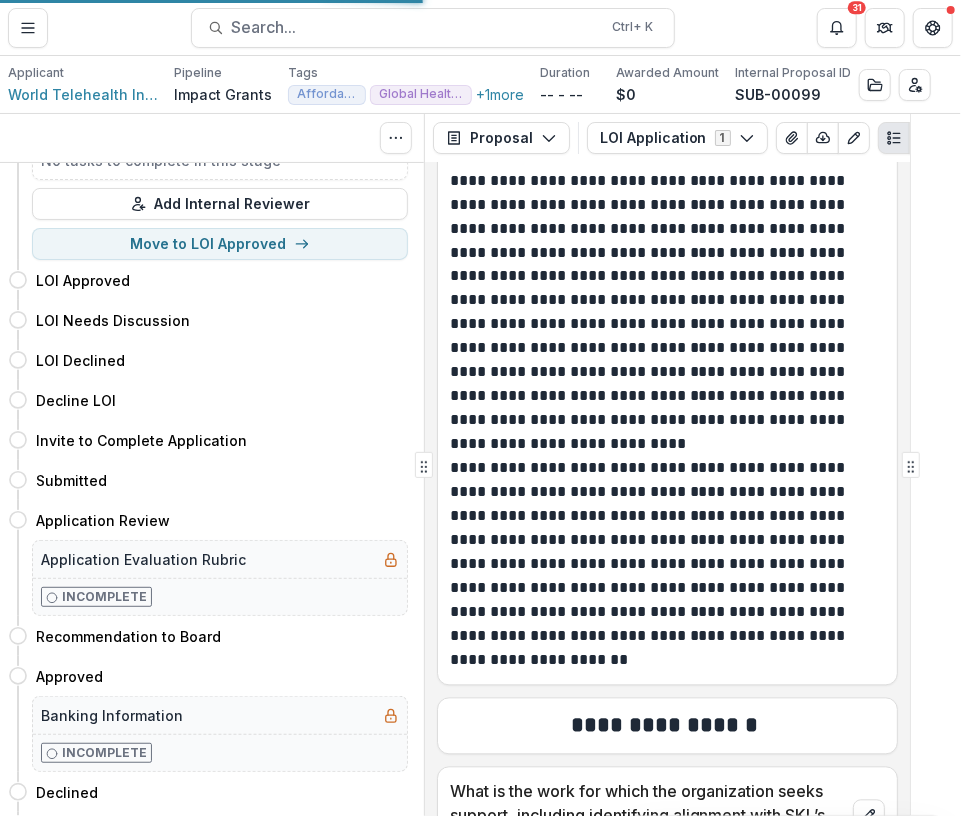scroll, scrollTop: 0, scrollLeft: 0, axis: both 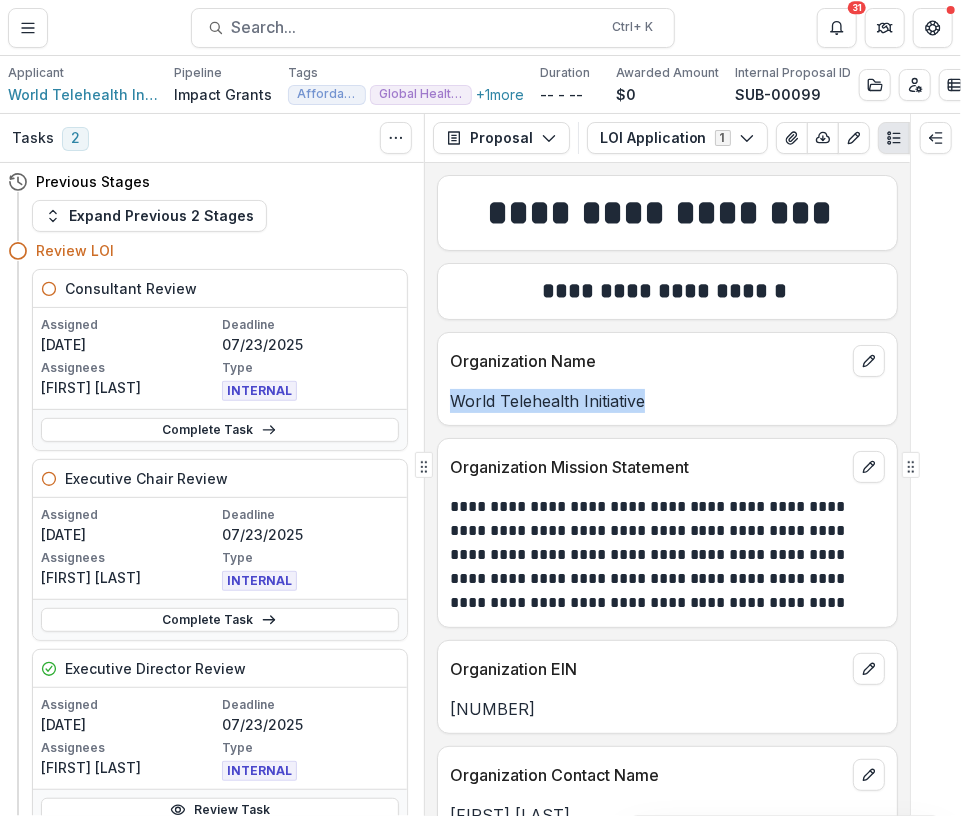 drag, startPoint x: 702, startPoint y: 402, endPoint x: 447, endPoint y: 395, distance: 255.09605 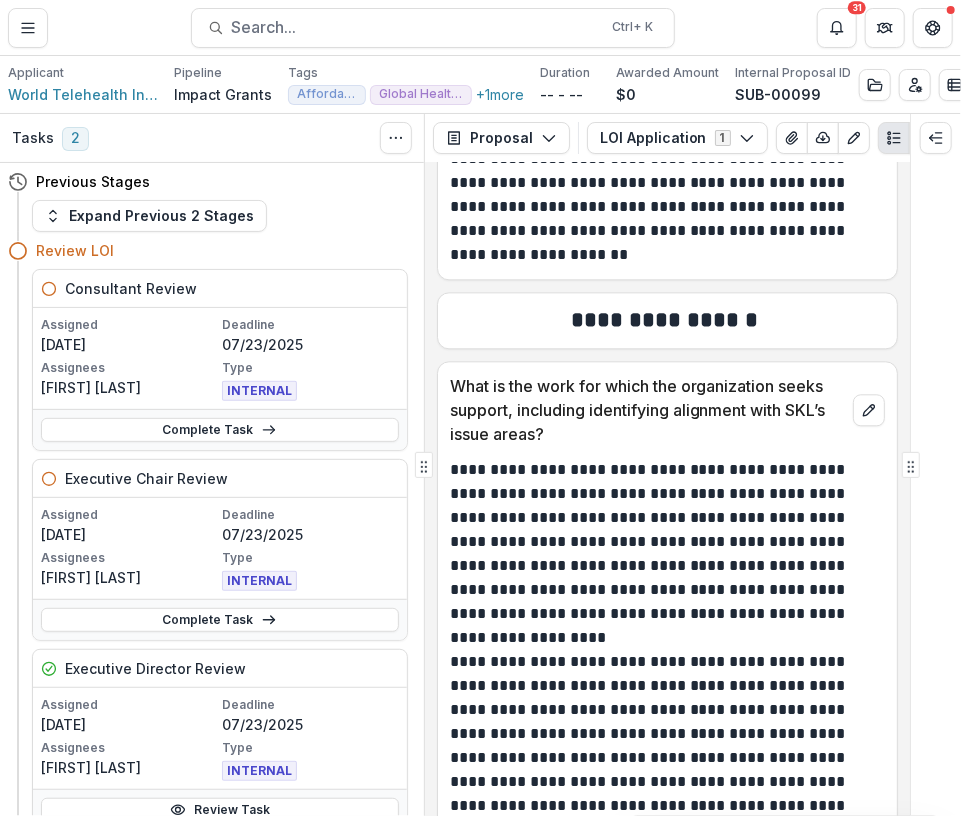 scroll, scrollTop: 1720, scrollLeft: 0, axis: vertical 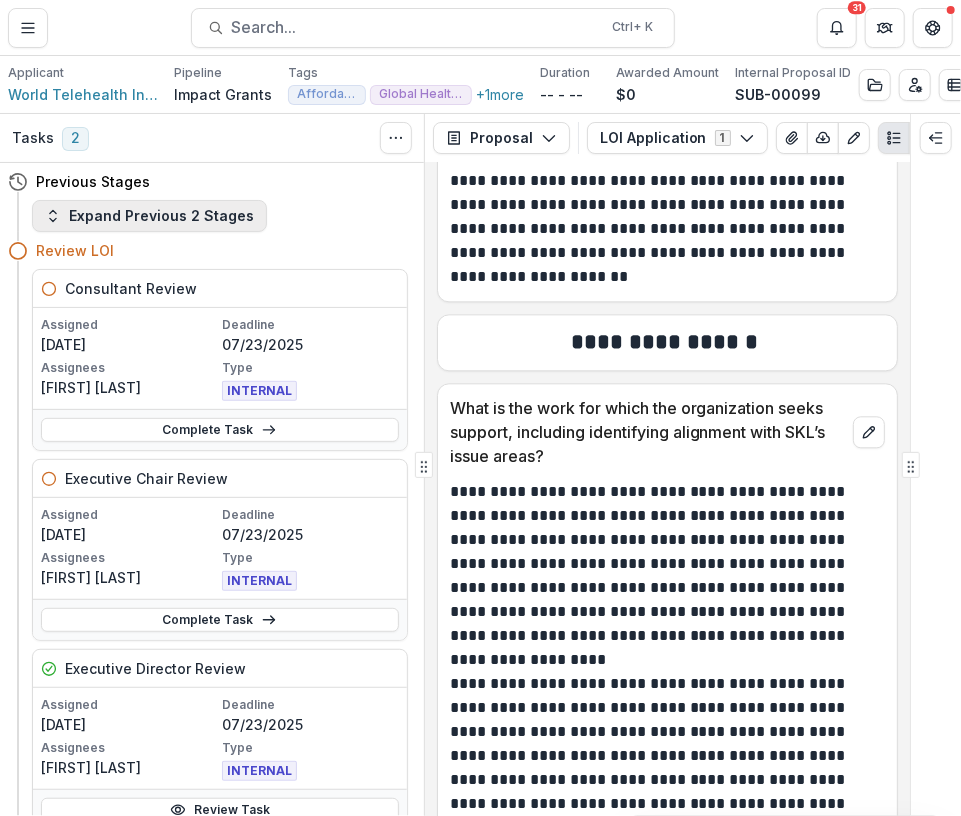 click on "Expand Previous 2 Stages" at bounding box center [149, 216] 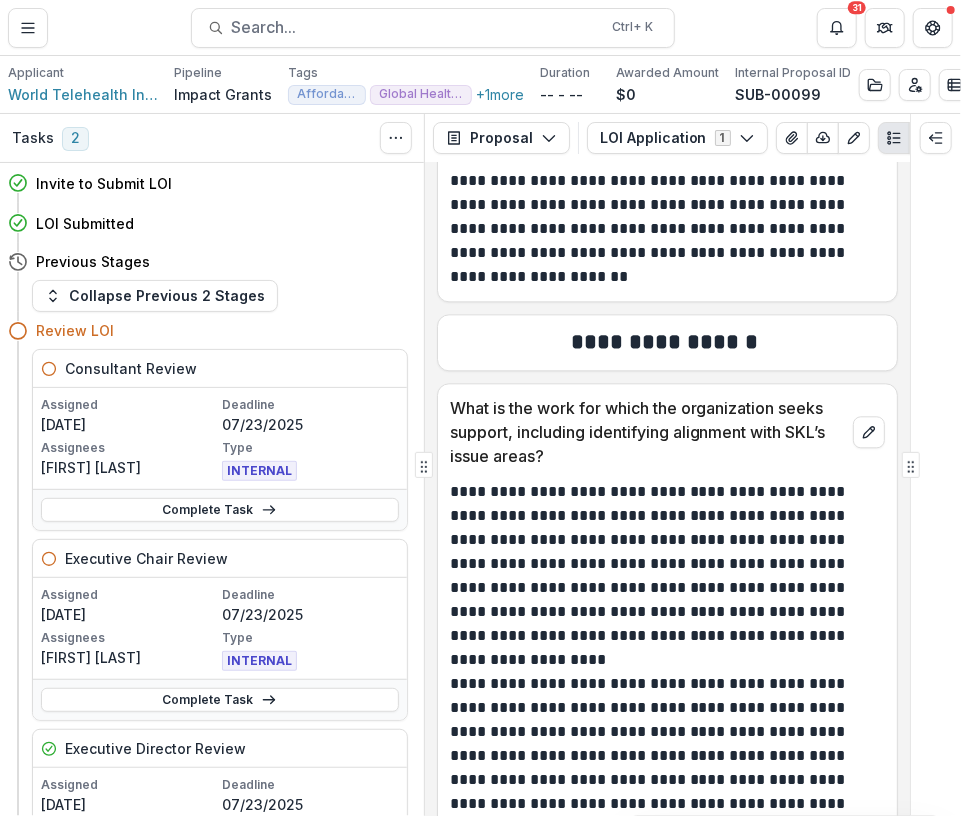 scroll, scrollTop: 2006, scrollLeft: 0, axis: vertical 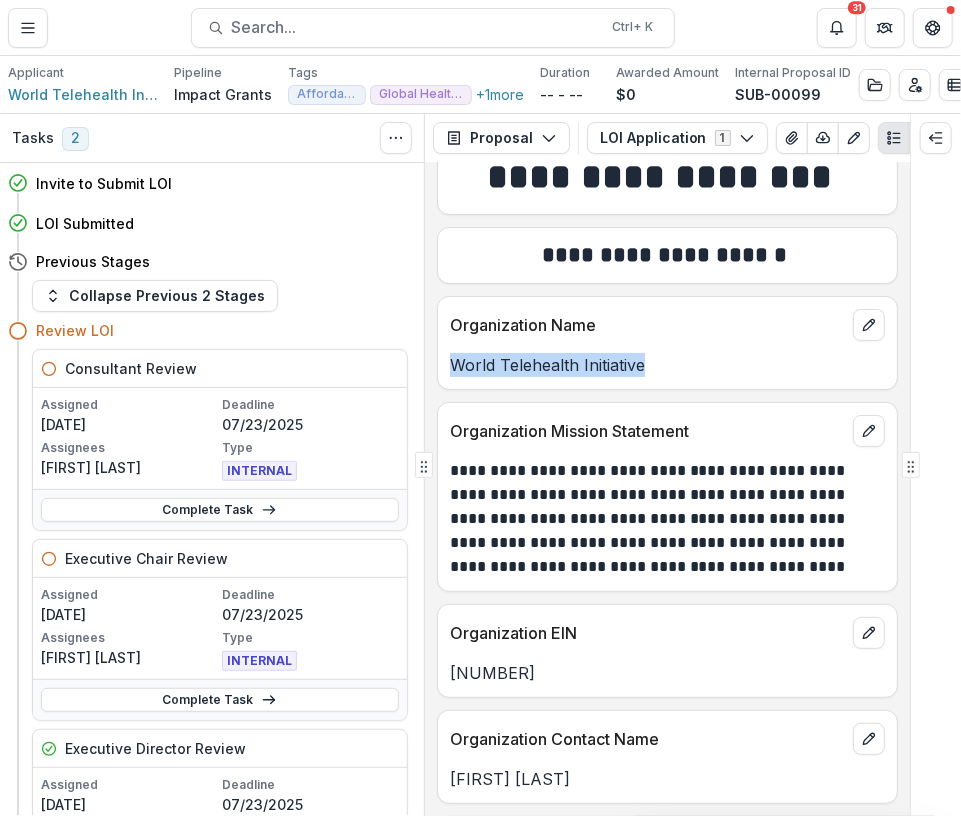 click on "**********" at bounding box center (667, 497) 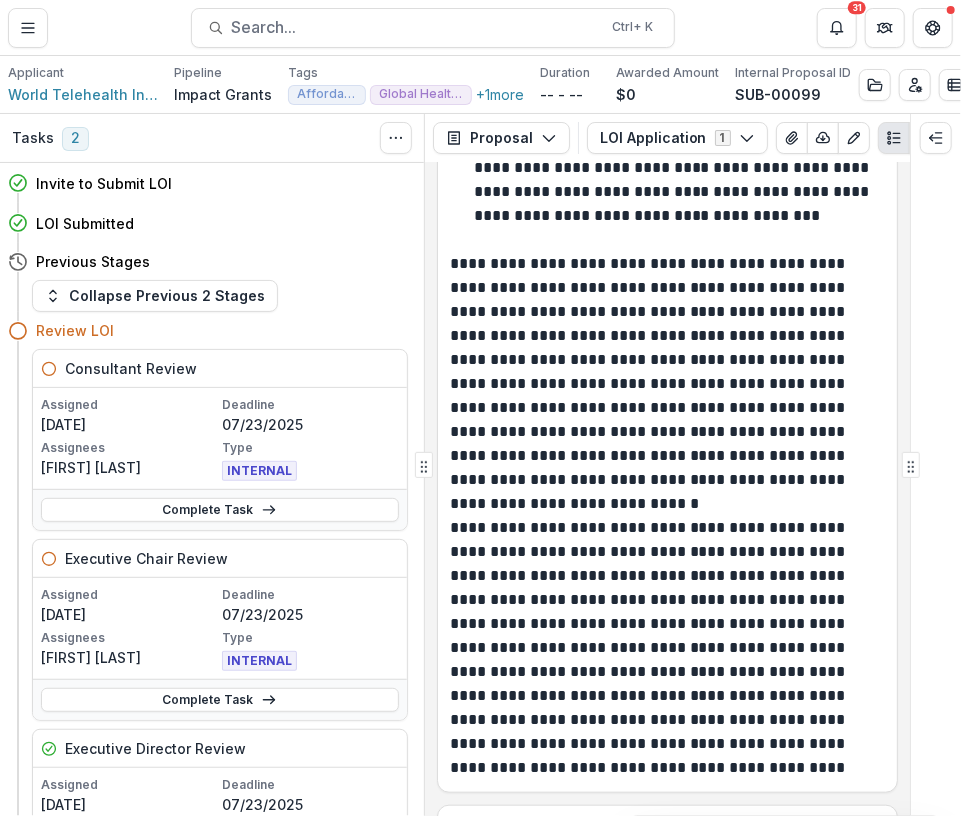 scroll, scrollTop: 3626, scrollLeft: 0, axis: vertical 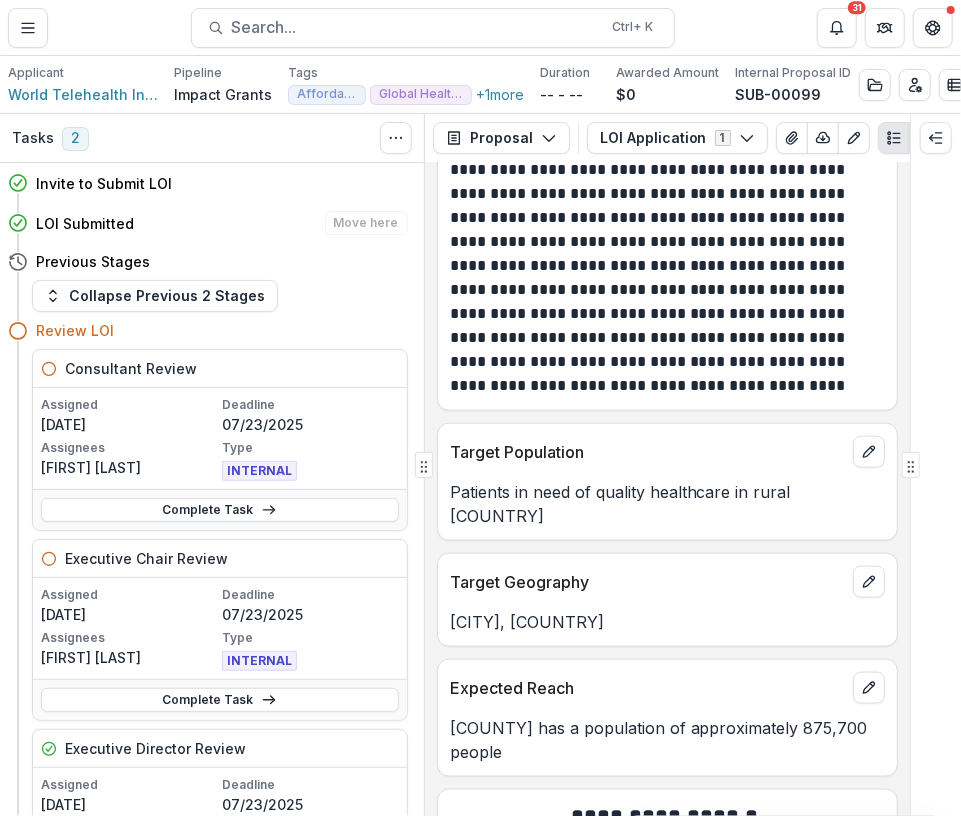 click on "LOI Submitted" at bounding box center [85, 223] 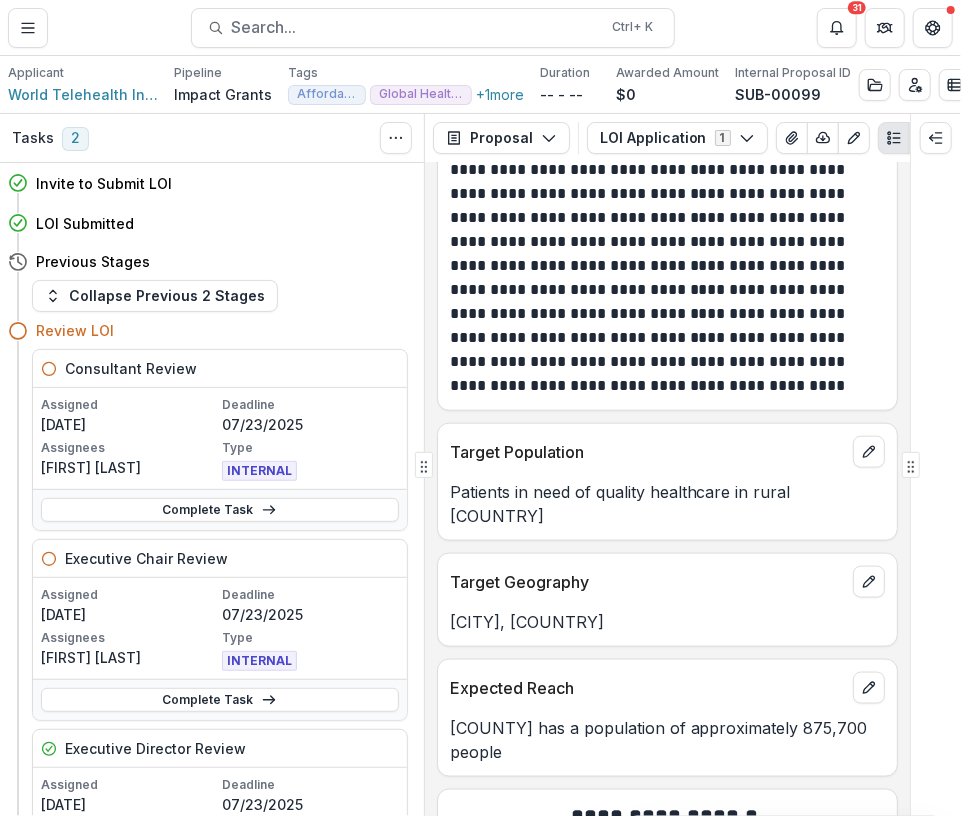 scroll, scrollTop: 190, scrollLeft: 0, axis: vertical 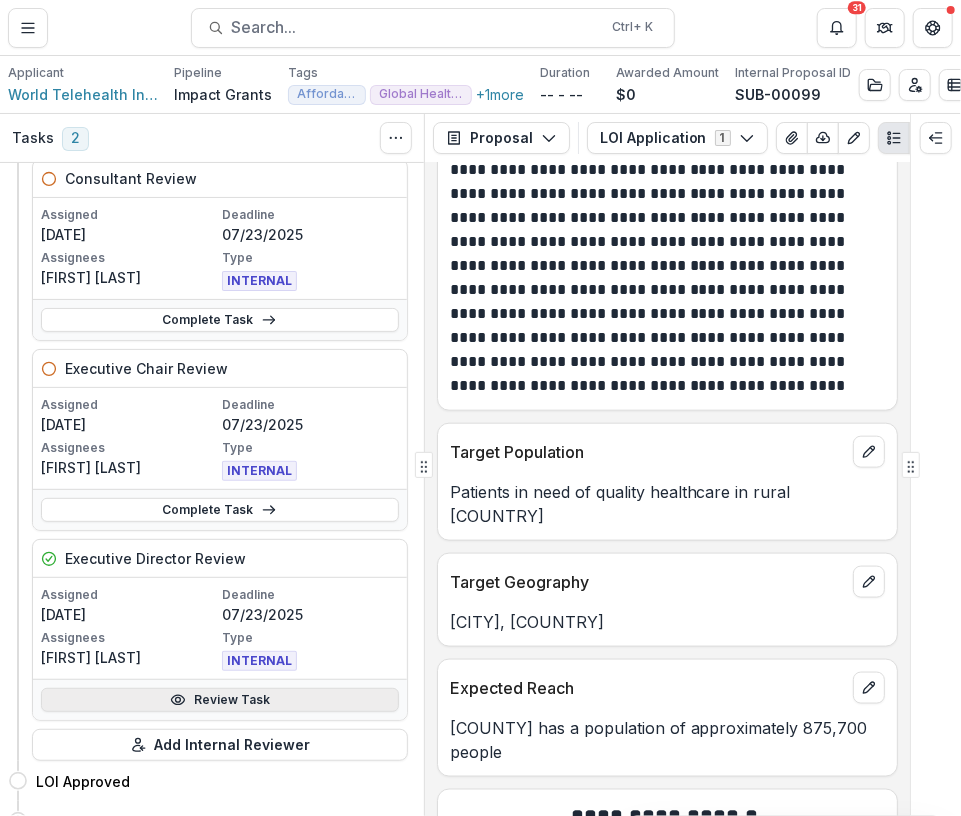 click on "Review Task" at bounding box center [220, 700] 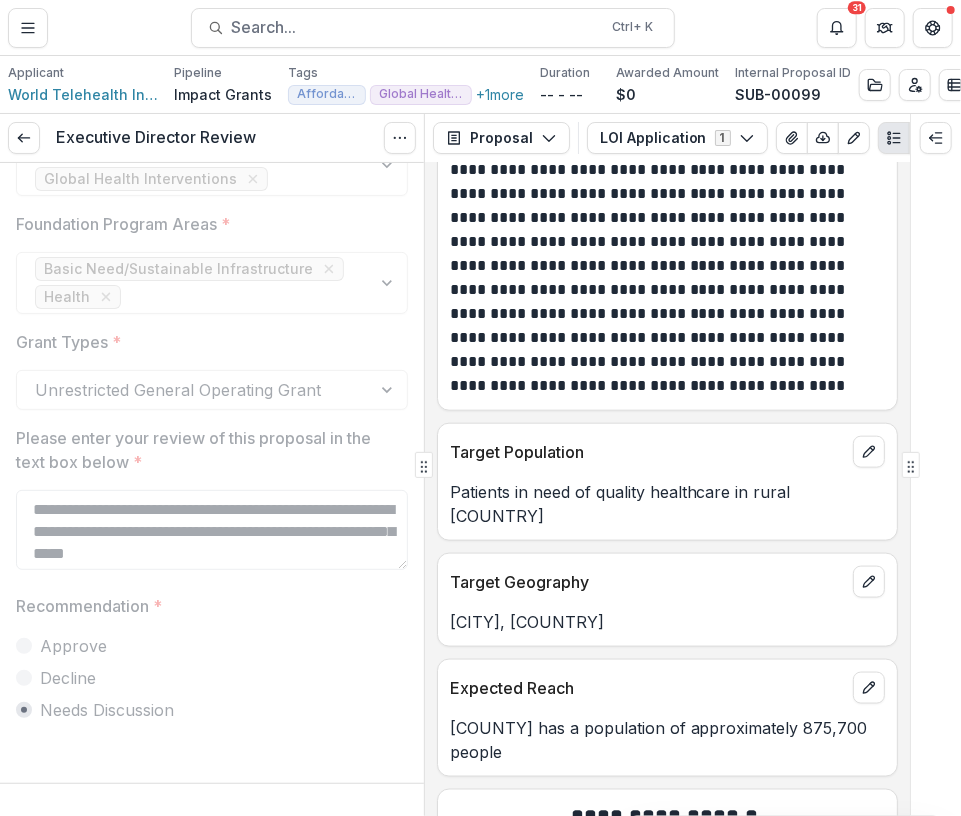 scroll, scrollTop: 0, scrollLeft: 0, axis: both 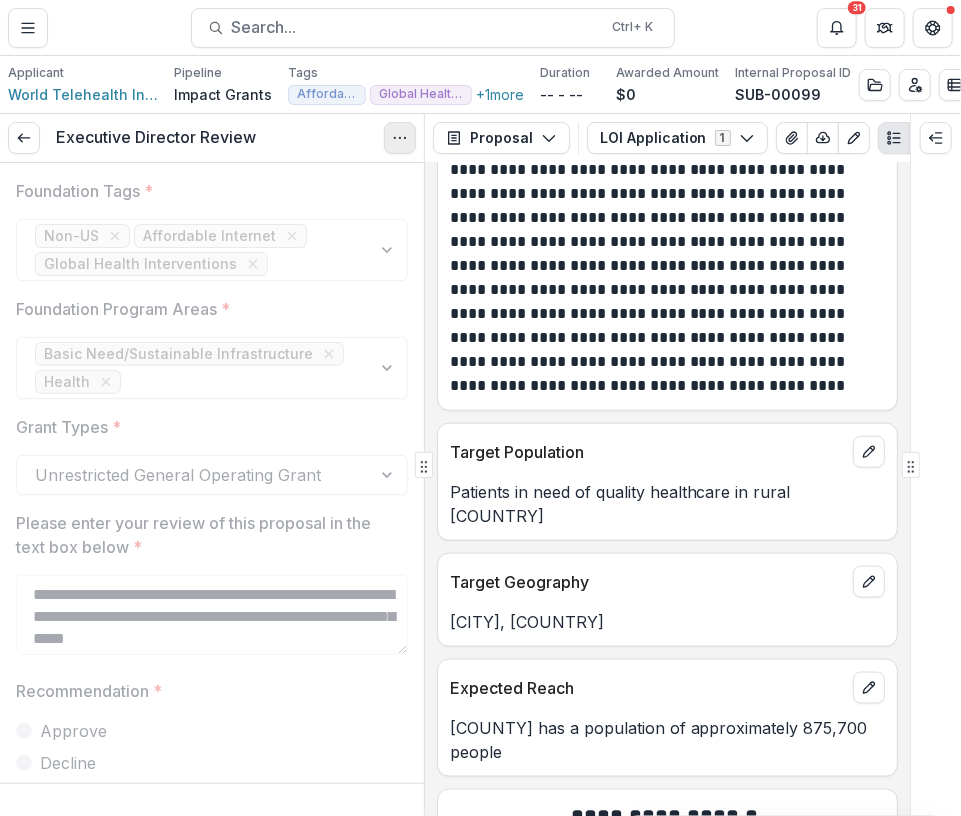 click at bounding box center (400, 138) 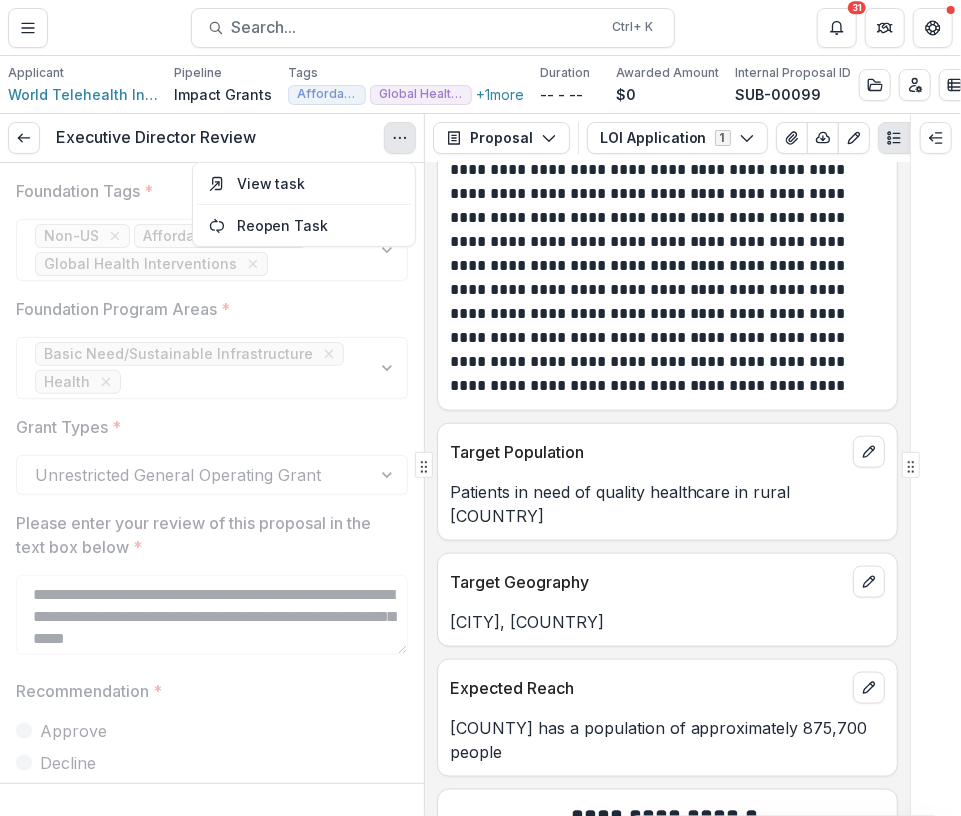 click on "Executive Director Review View task Reopen Task" at bounding box center [212, 138] 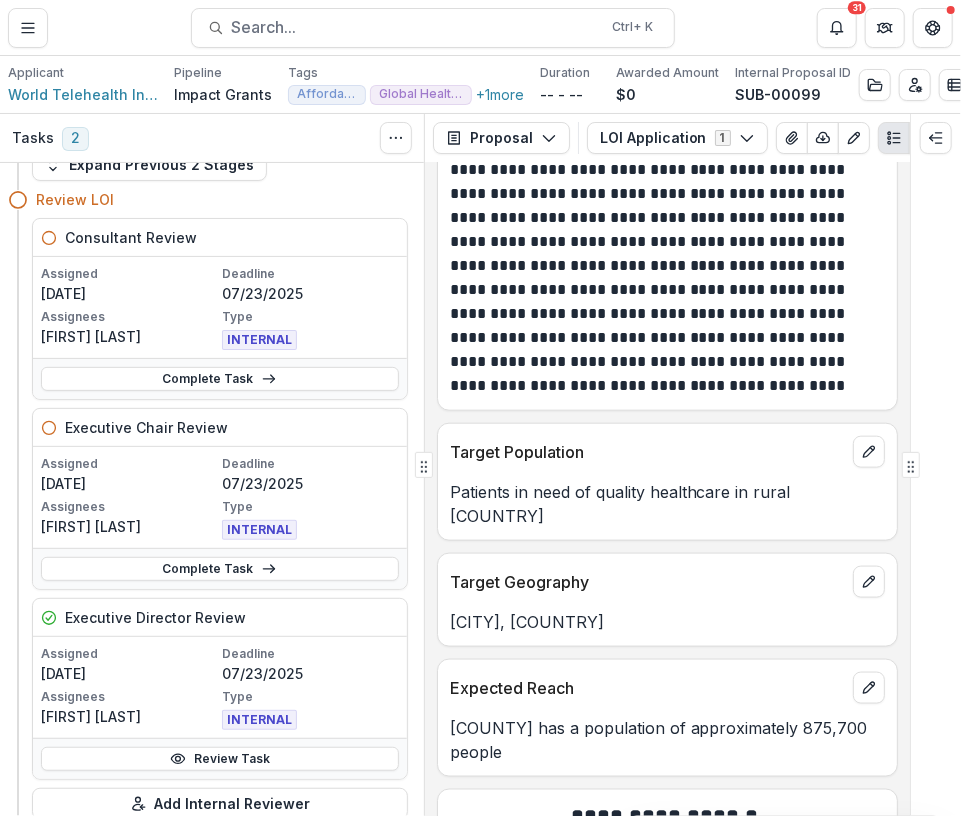 scroll, scrollTop: 0, scrollLeft: 0, axis: both 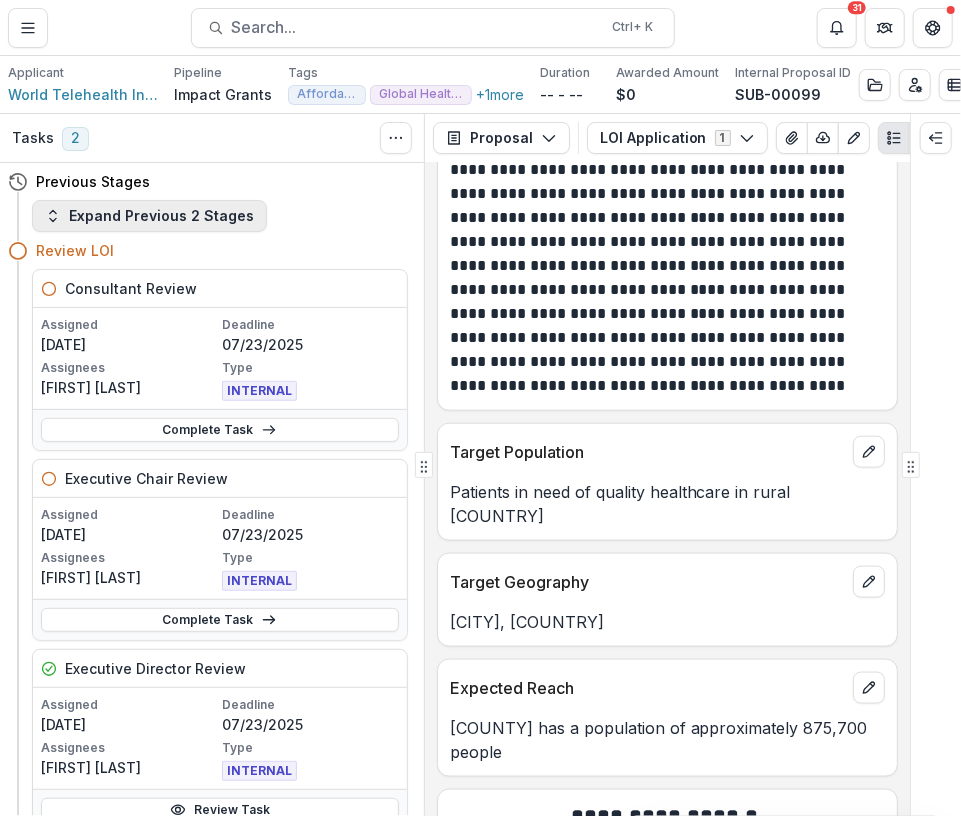 click on "Expand Previous 2 Stages" at bounding box center (149, 216) 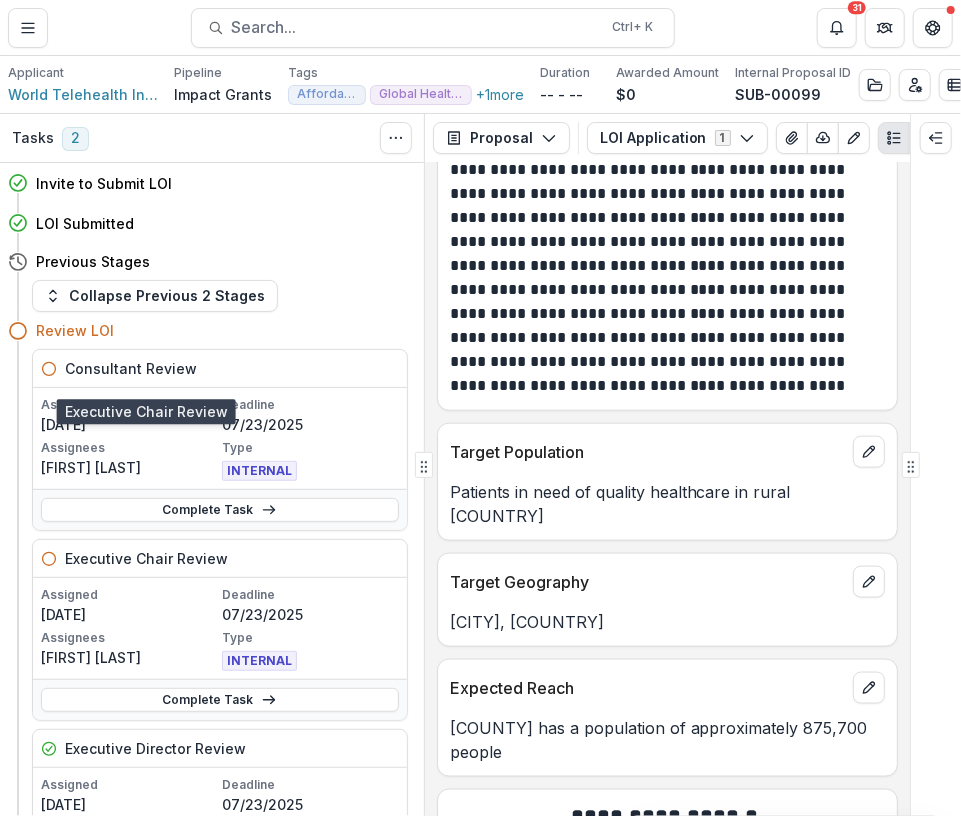scroll, scrollTop: 176, scrollLeft: 0, axis: vertical 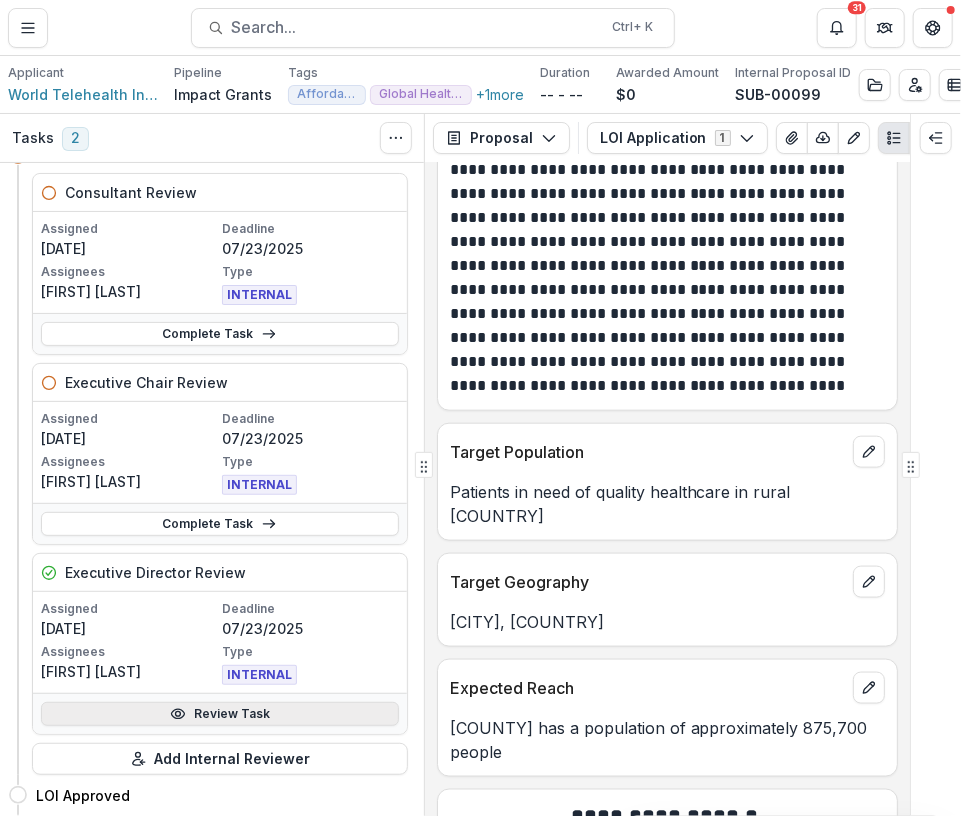 click on "Review Task" at bounding box center (220, 714) 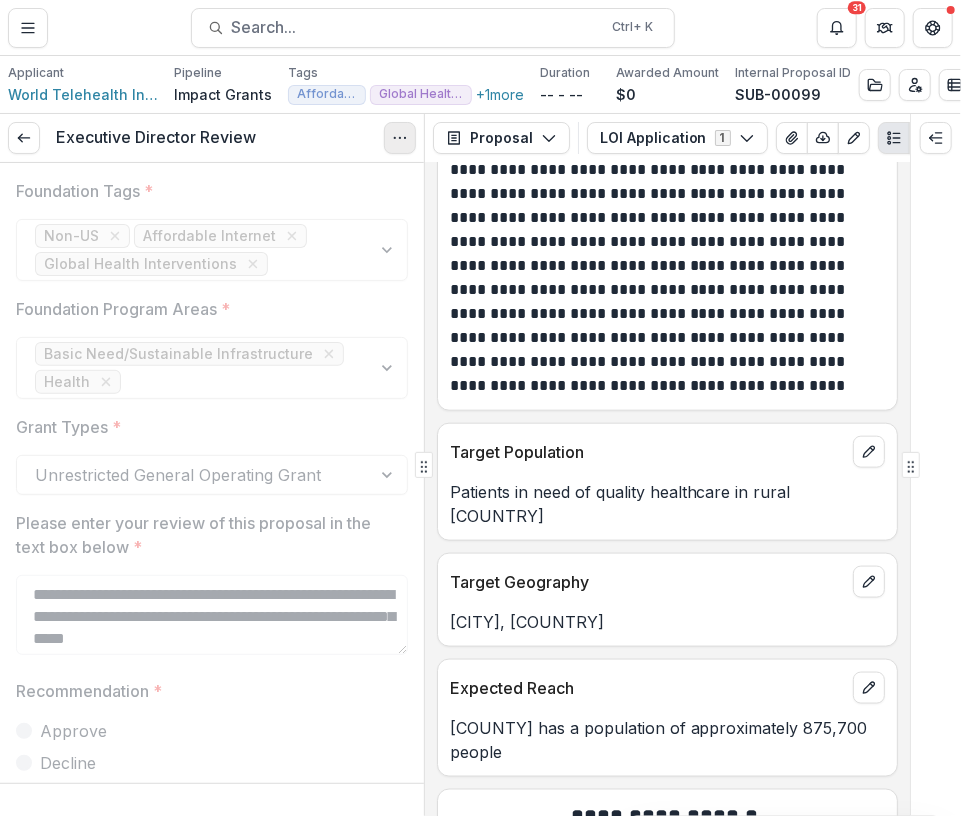 click 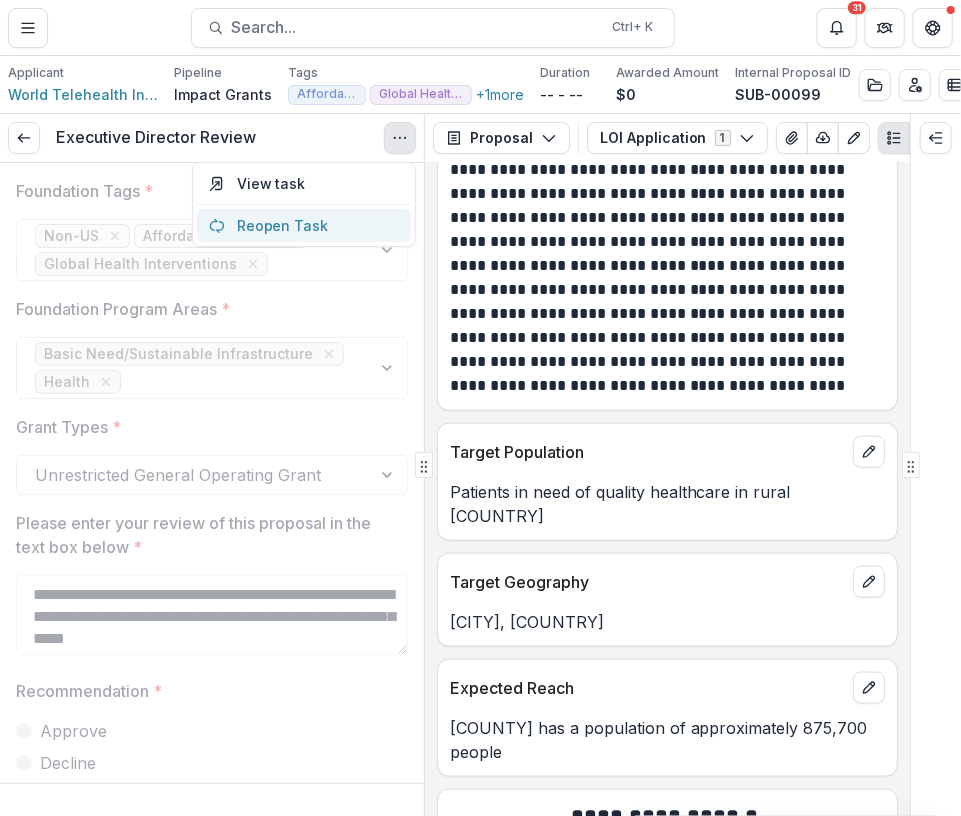 click on "Reopen Task" at bounding box center [304, 225] 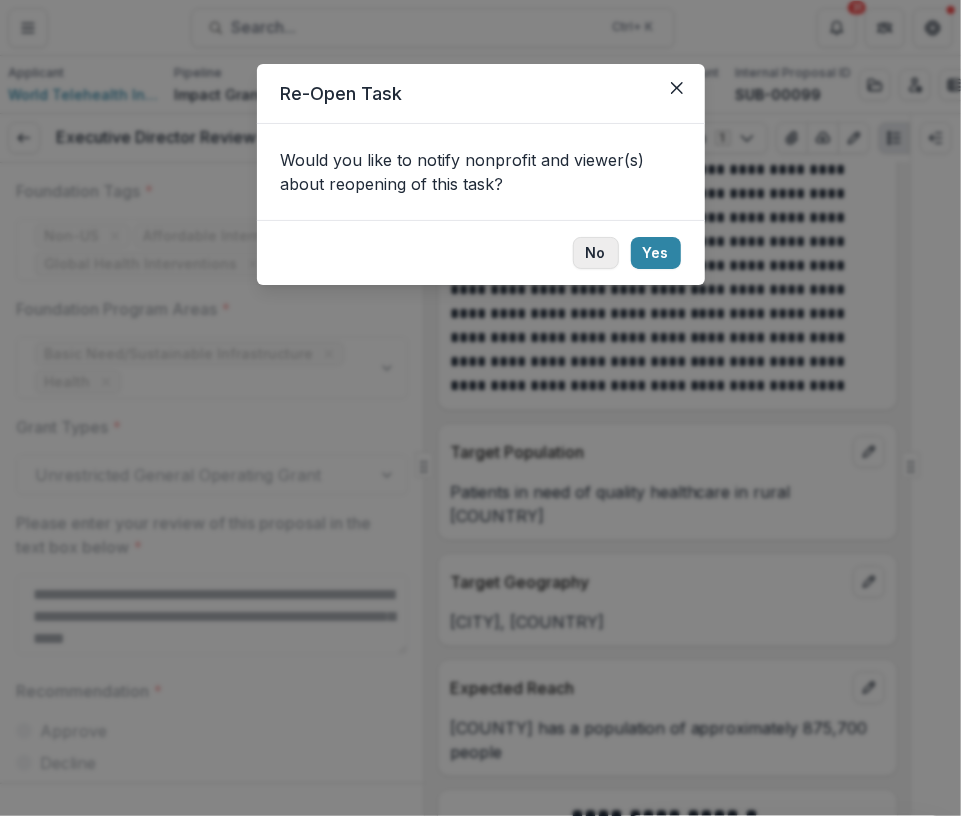 click on "No" at bounding box center [596, 253] 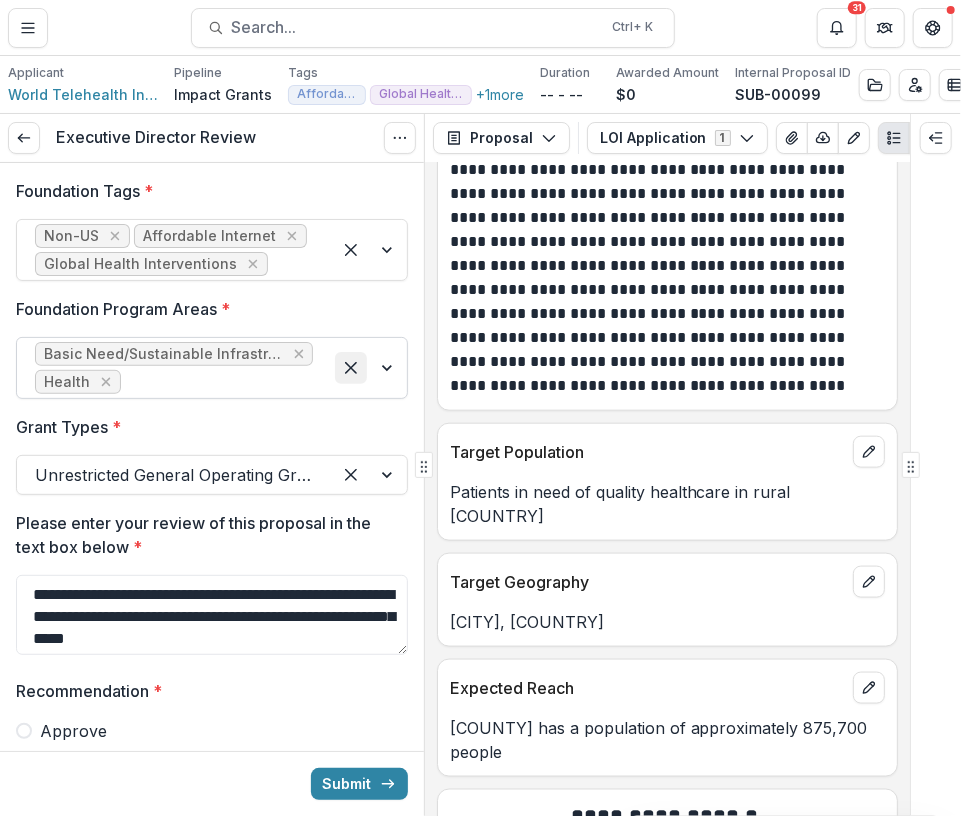 scroll, scrollTop: 38, scrollLeft: 0, axis: vertical 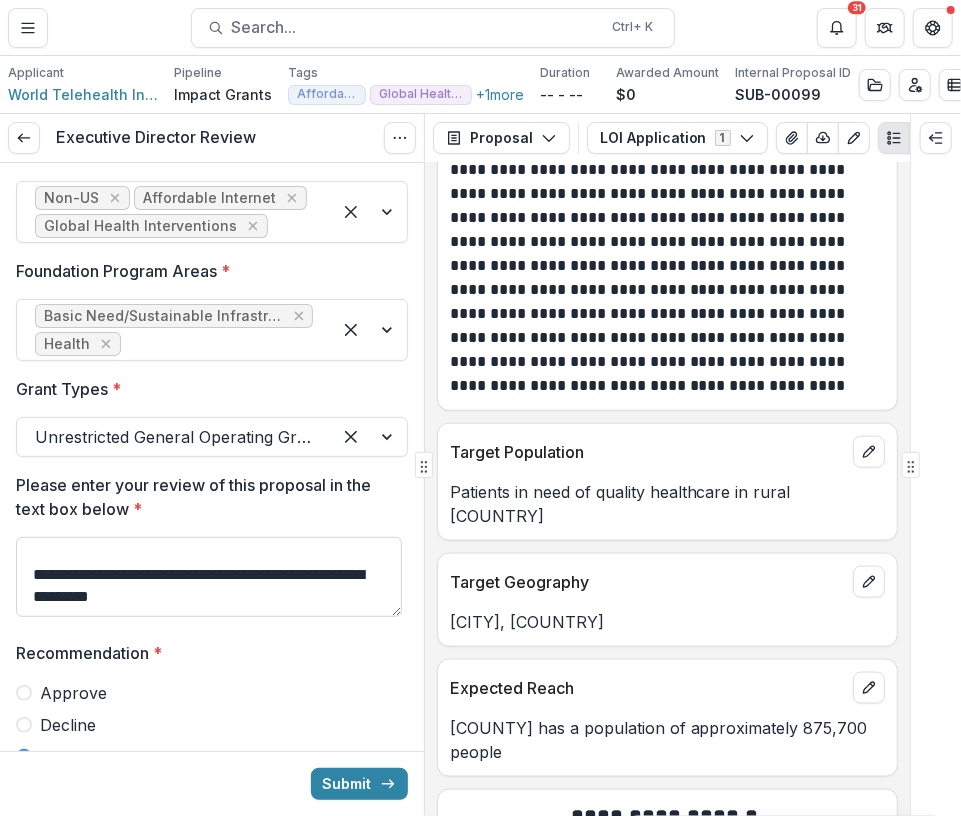 click on "**********" at bounding box center (209, 577) 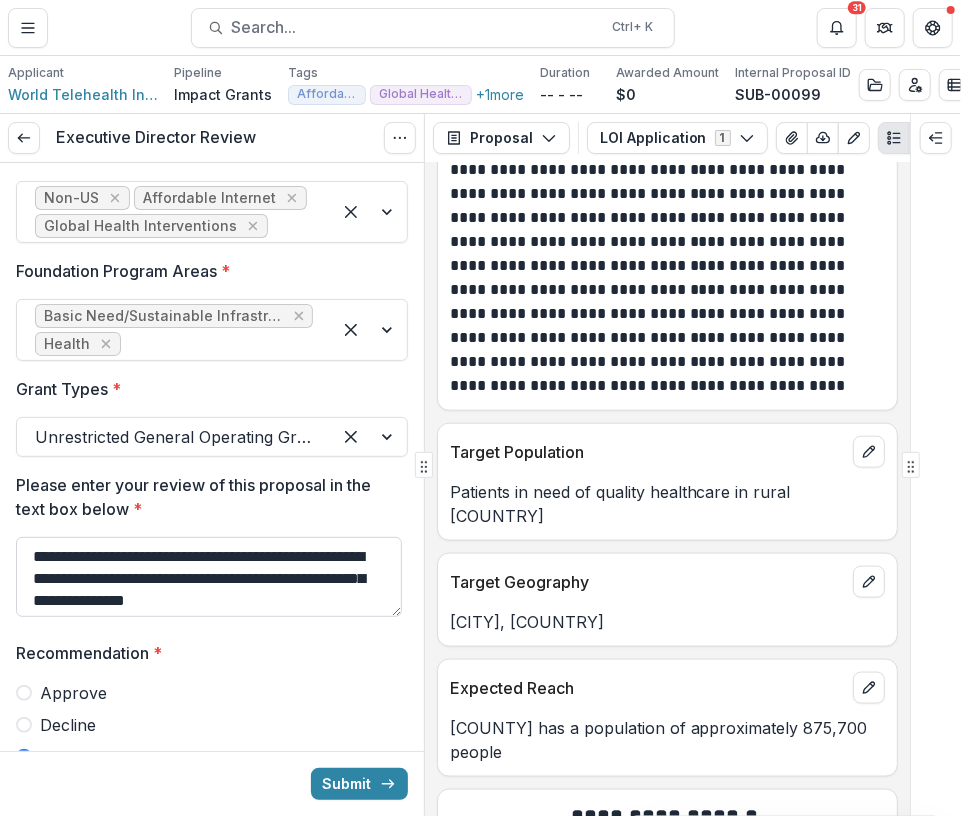 scroll, scrollTop: 179, scrollLeft: 0, axis: vertical 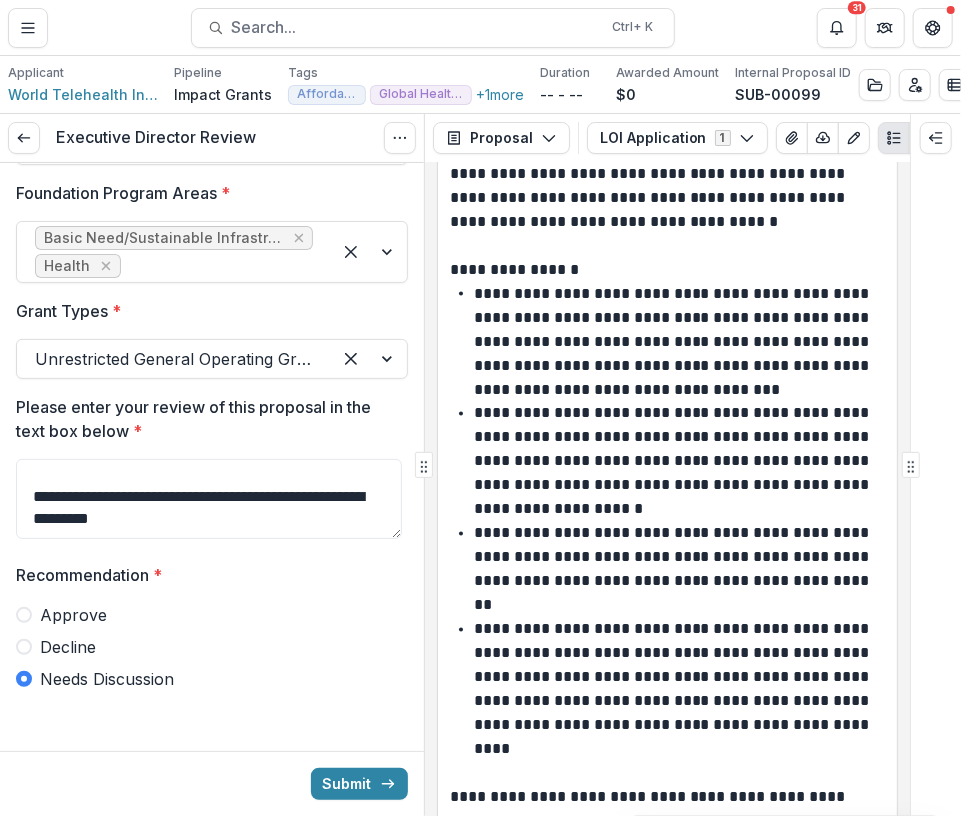 click at bounding box center [24, 647] 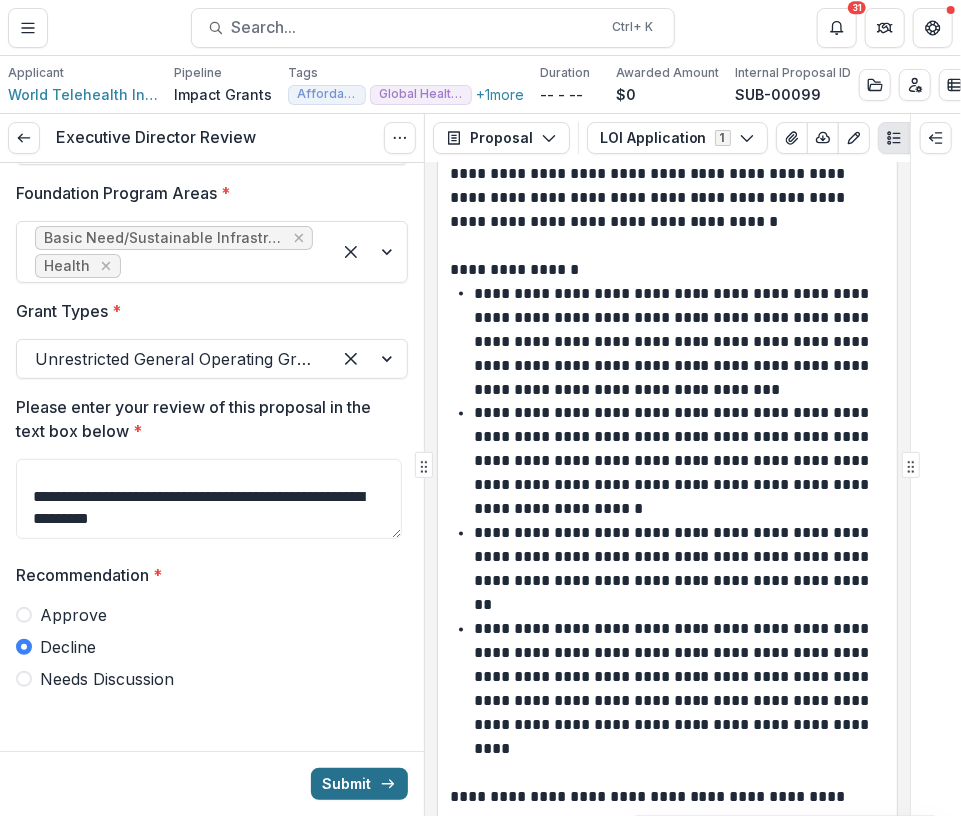 click on "Submit" at bounding box center [359, 784] 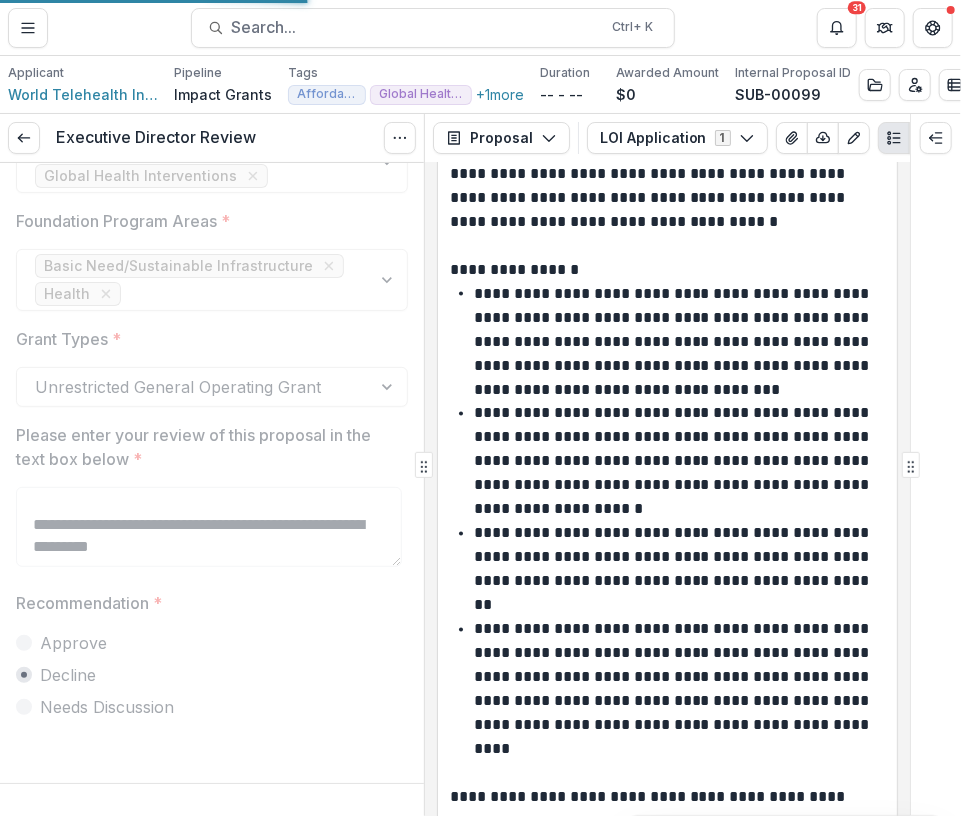 scroll, scrollTop: 85, scrollLeft: 0, axis: vertical 